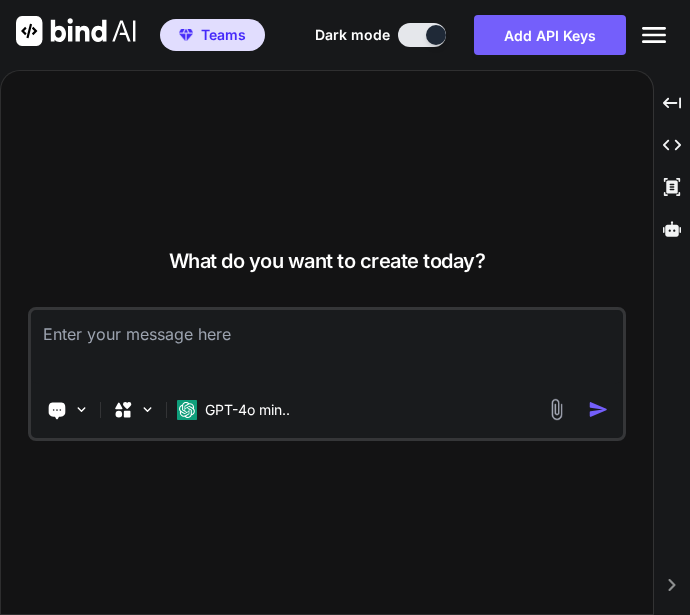 scroll, scrollTop: 0, scrollLeft: 0, axis: both 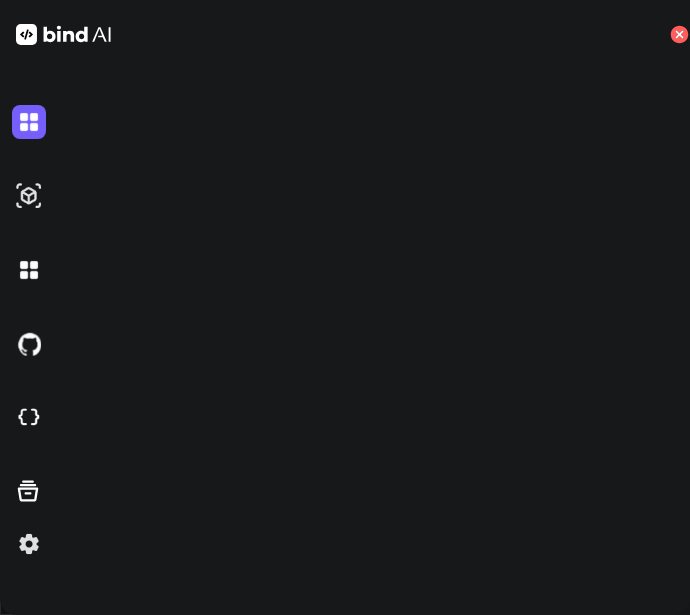 click at bounding box center (29, 544) 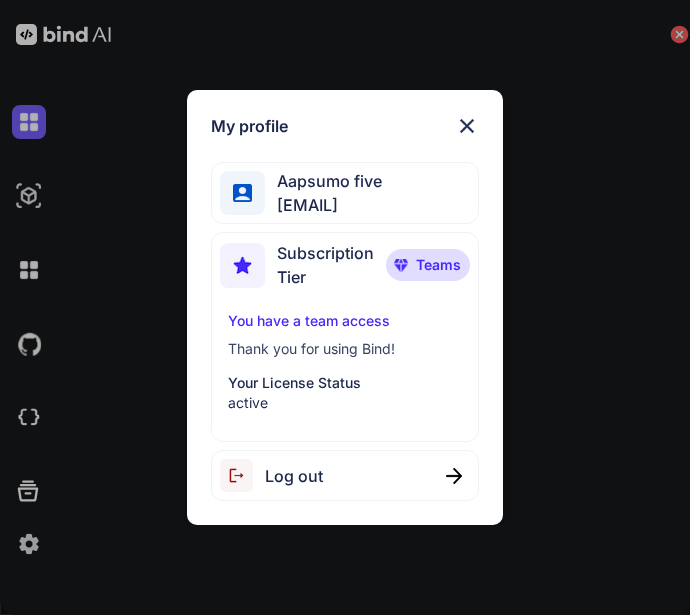 click on "Log out" at bounding box center [344, 475] 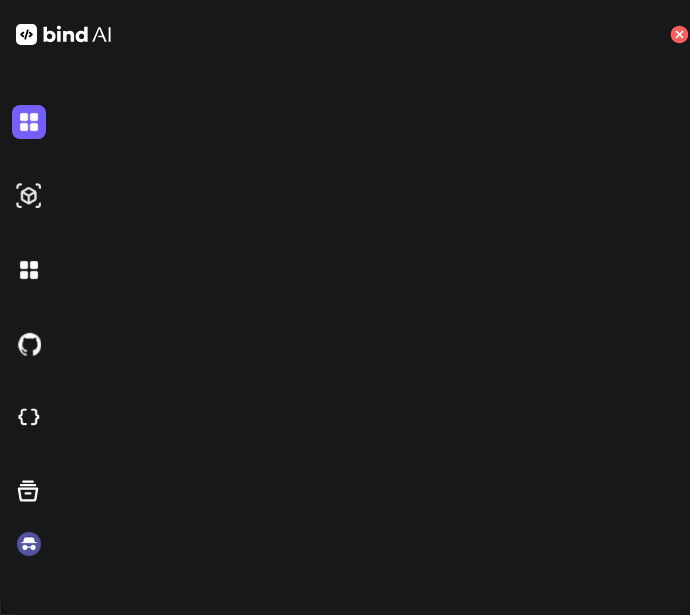 type on "x" 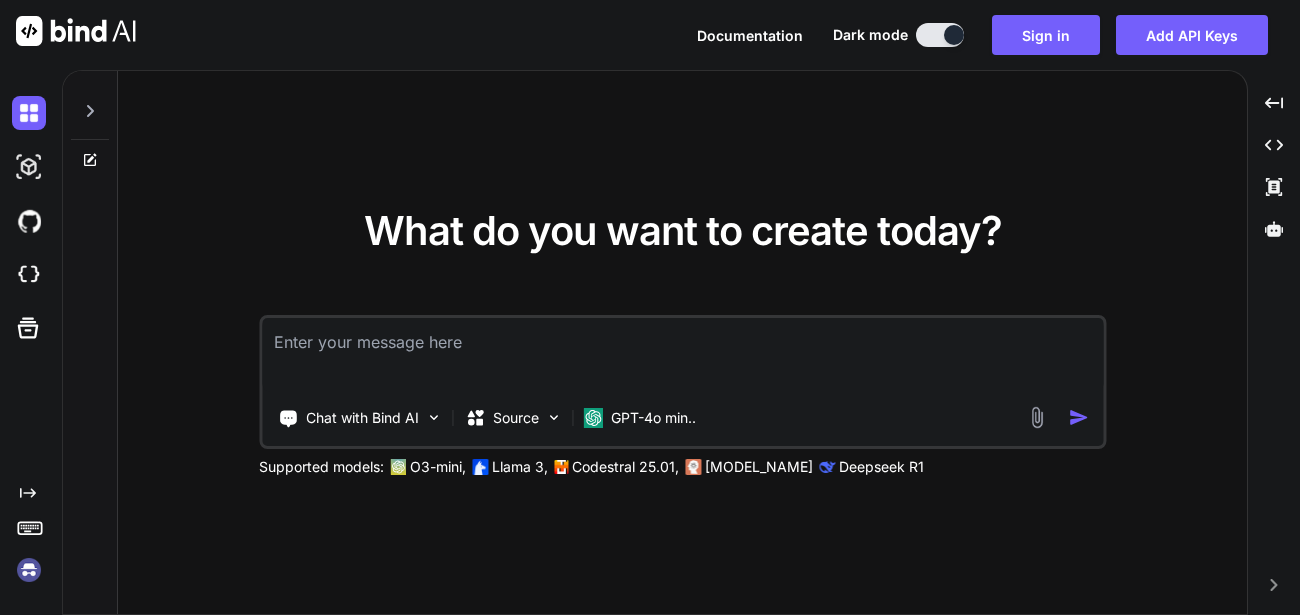 click at bounding box center (29, 570) 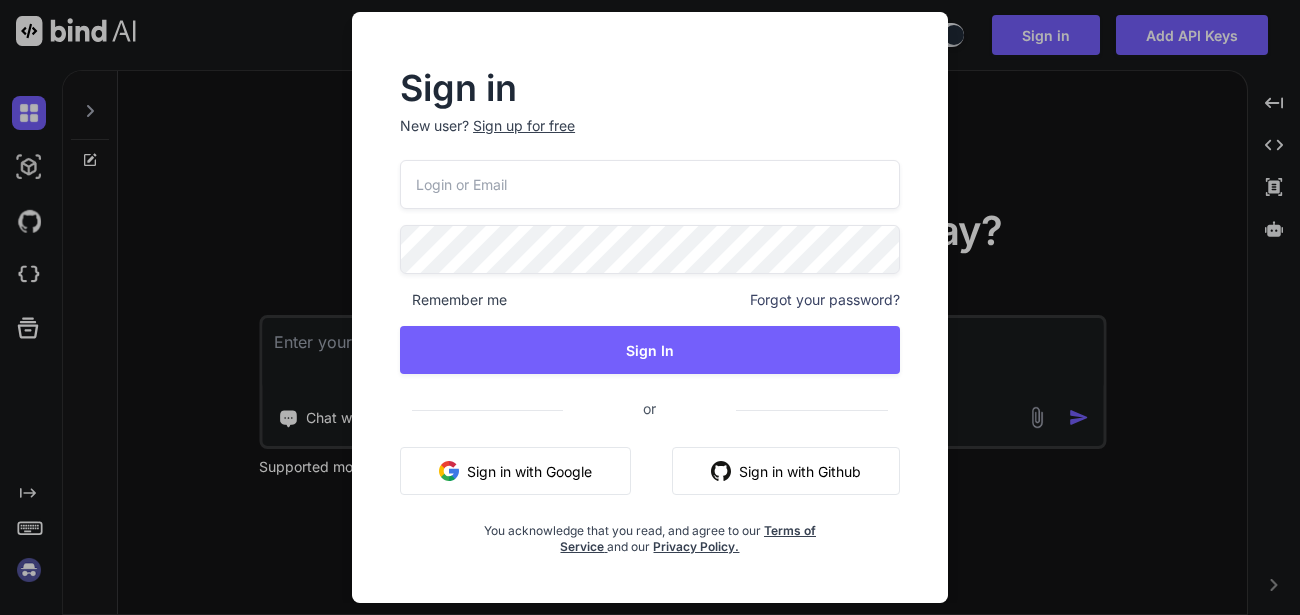 click on "Sign up for free" at bounding box center [524, 126] 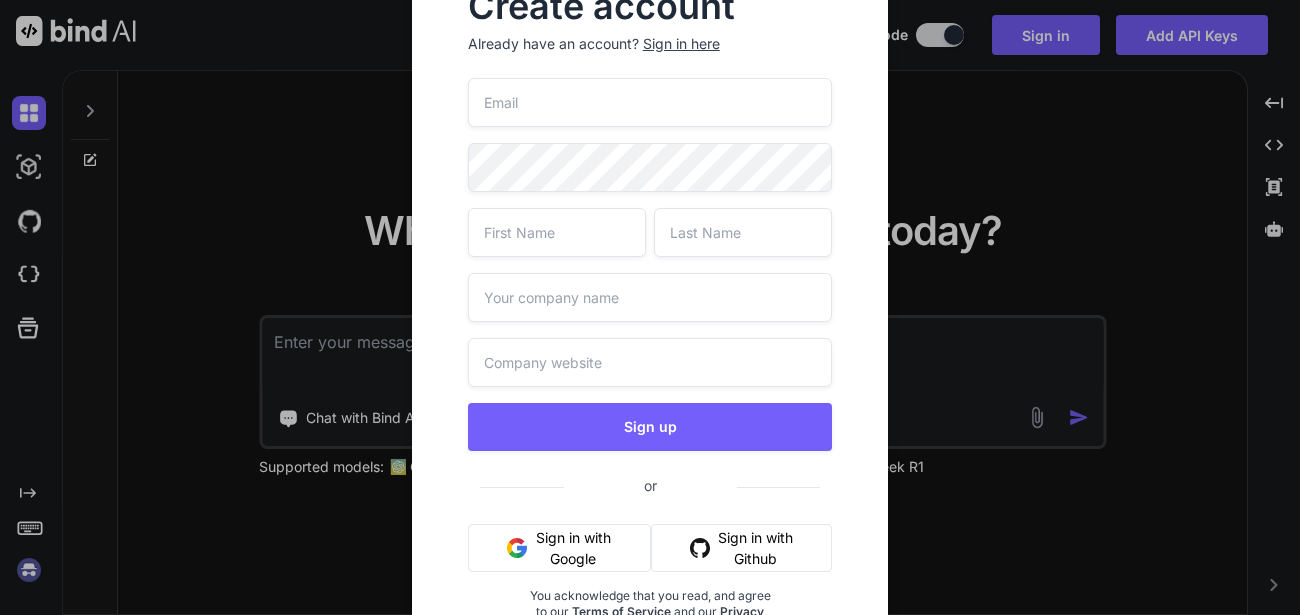 click at bounding box center [650, 102] 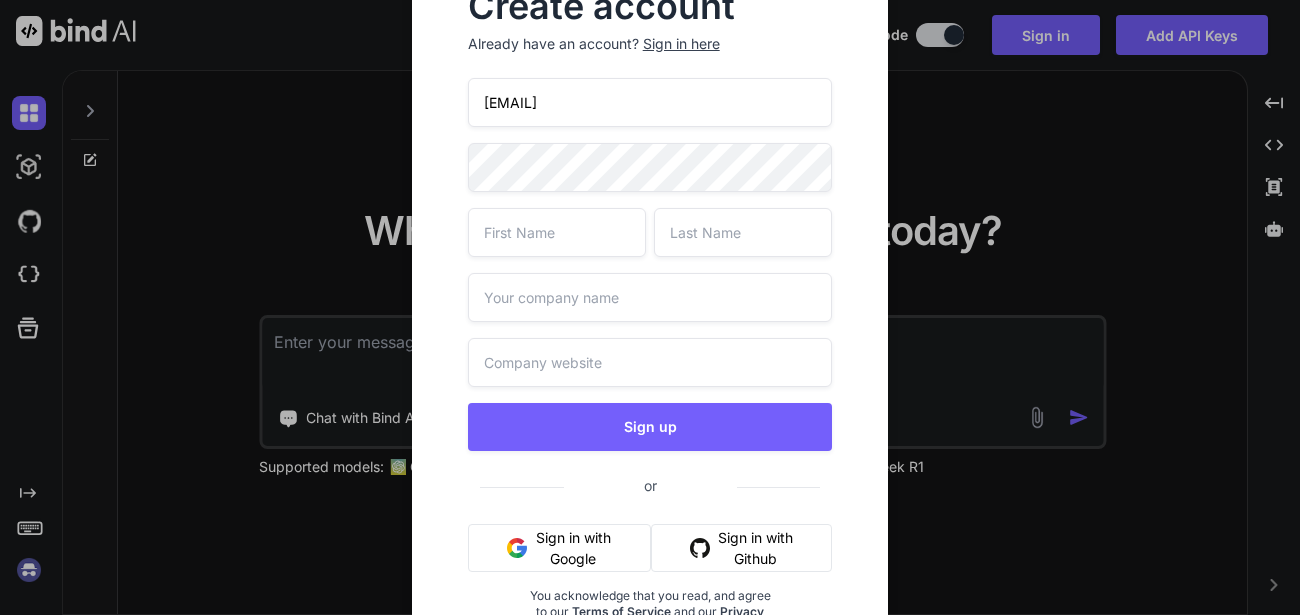 type on "[EMAIL]" 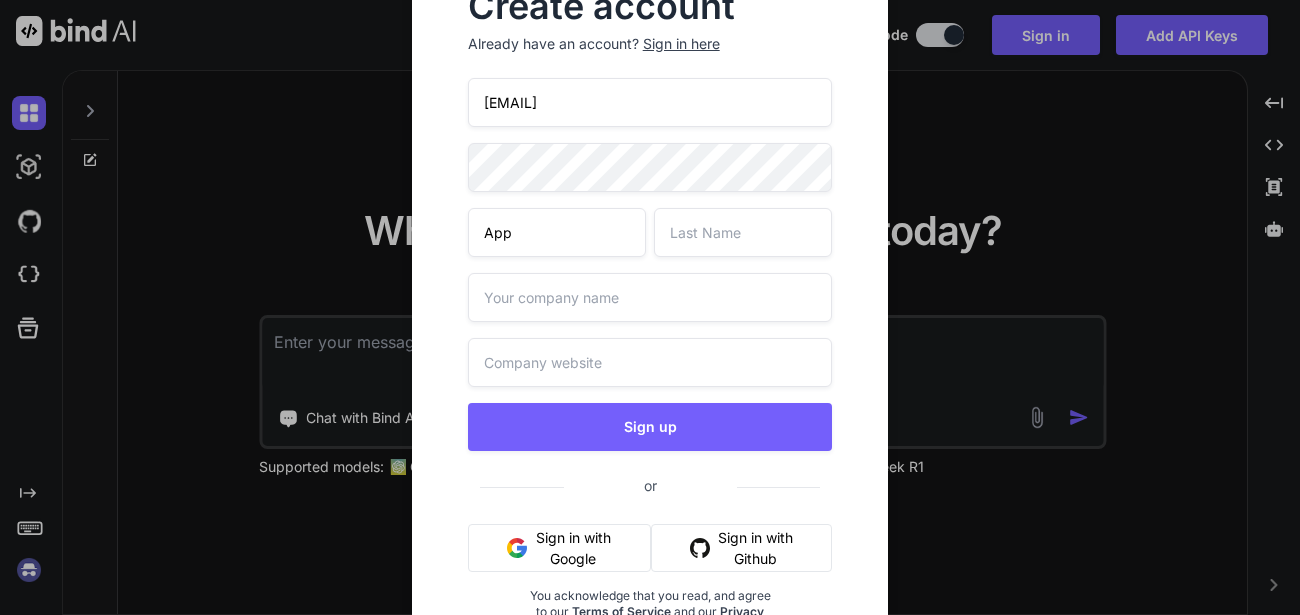 type on "App" 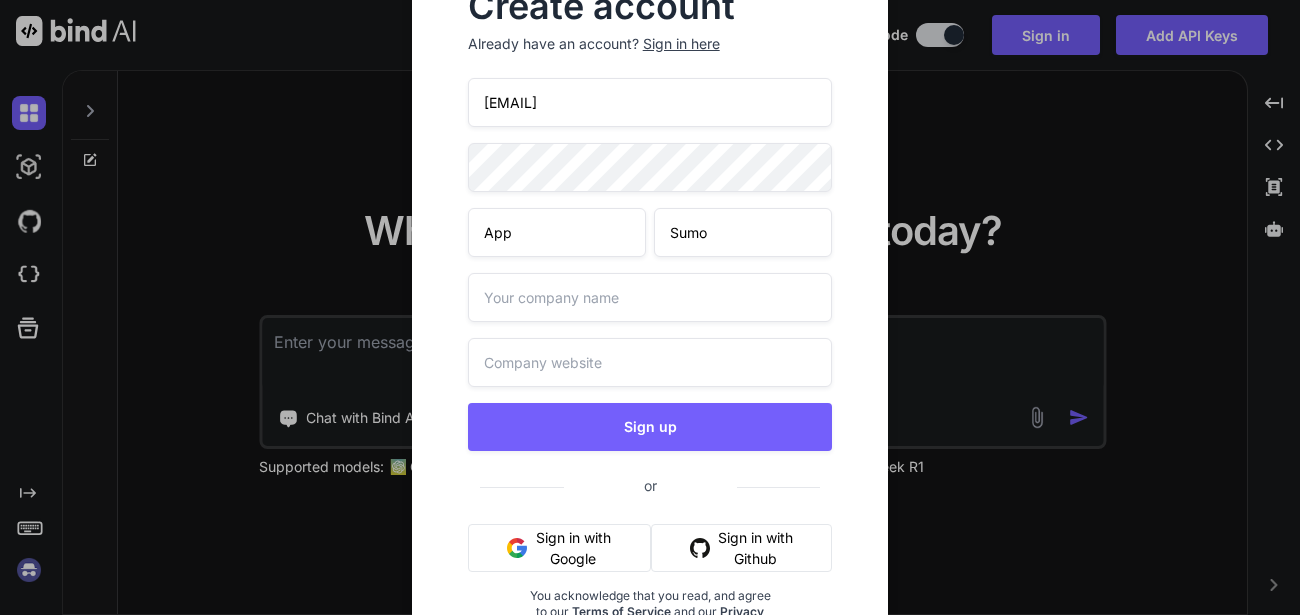 type on "Sumo" 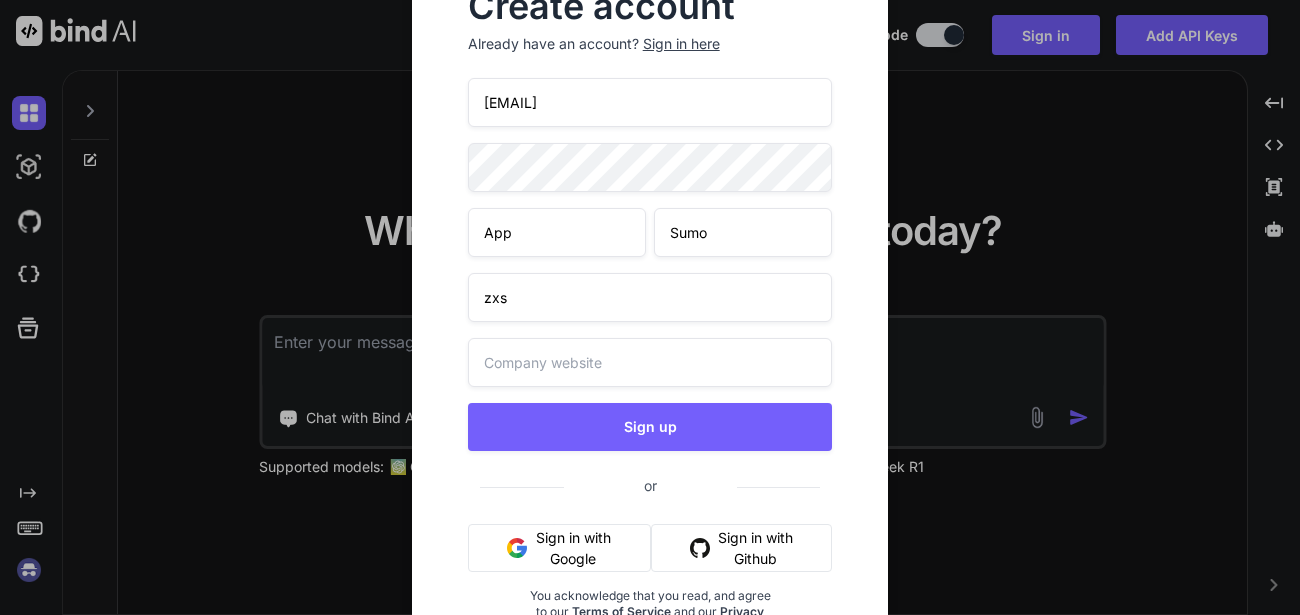 type on "zxs" 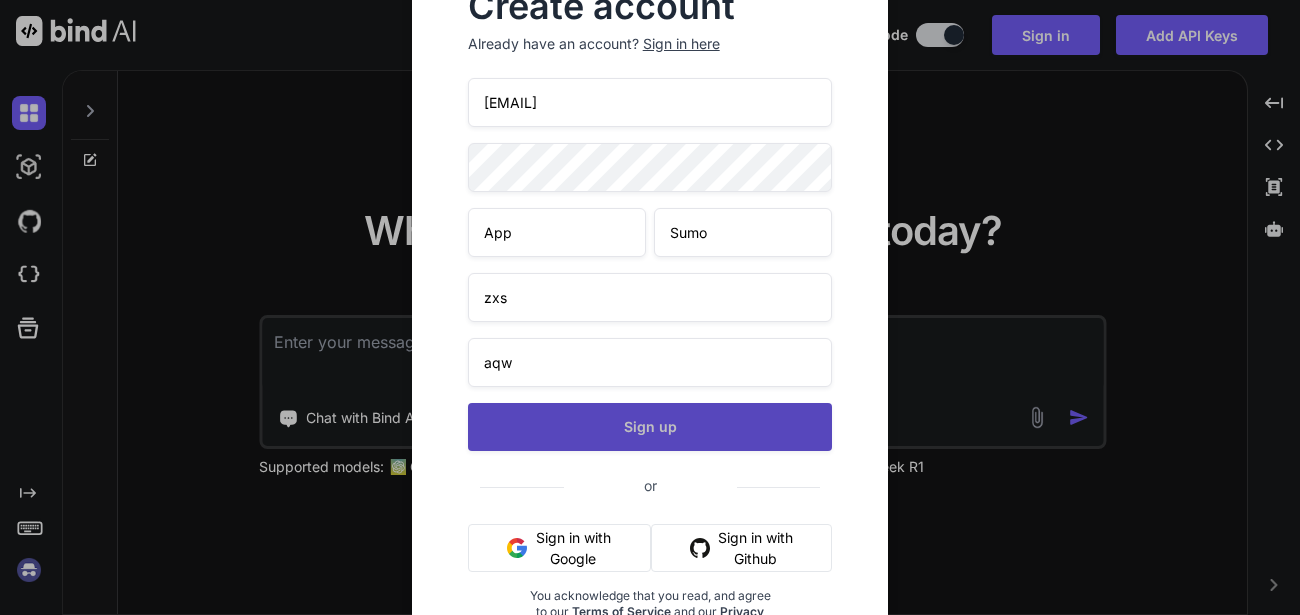 type on "aqw" 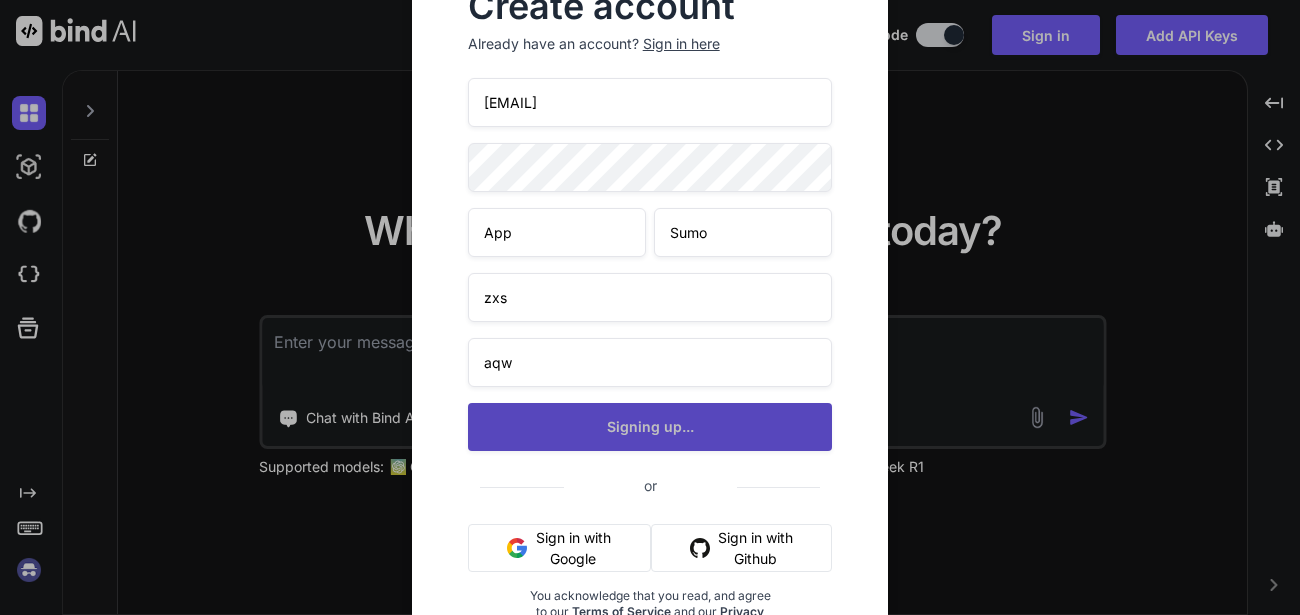 type on "x" 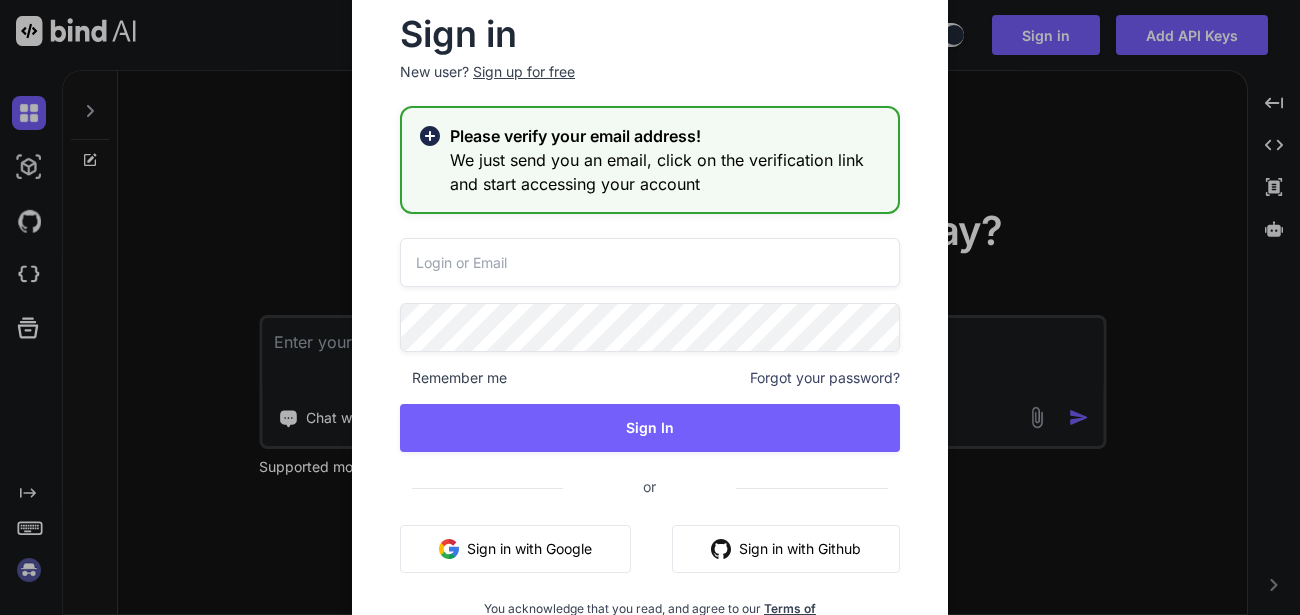 click at bounding box center [650, 262] 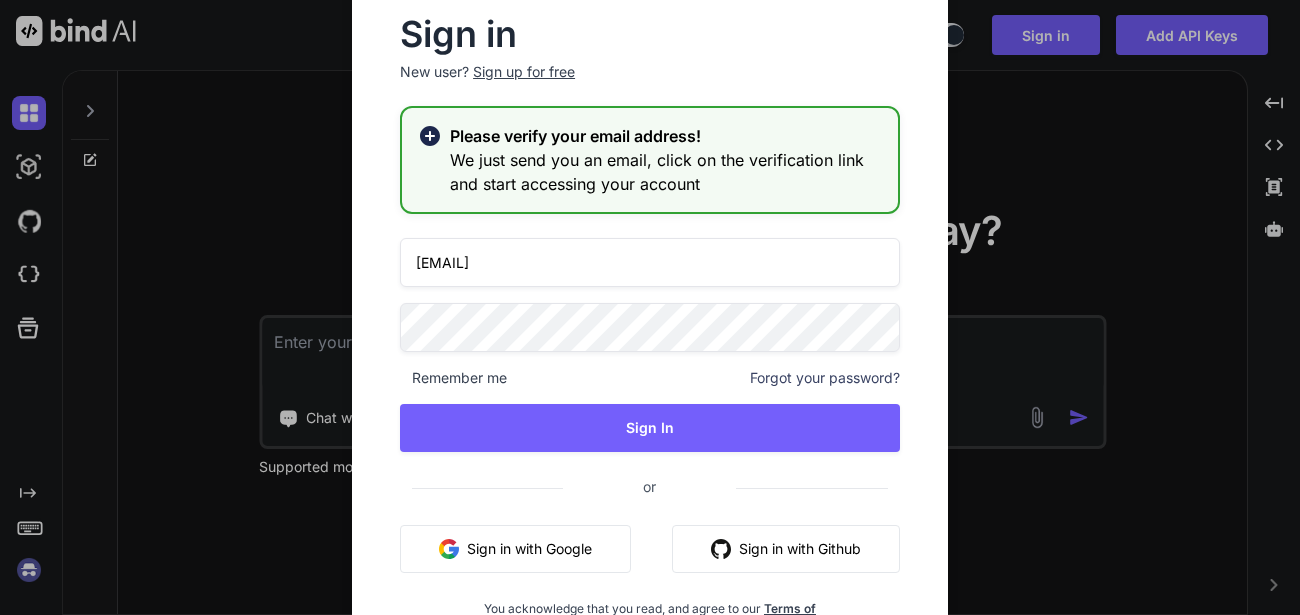 type on "[EMAIL]" 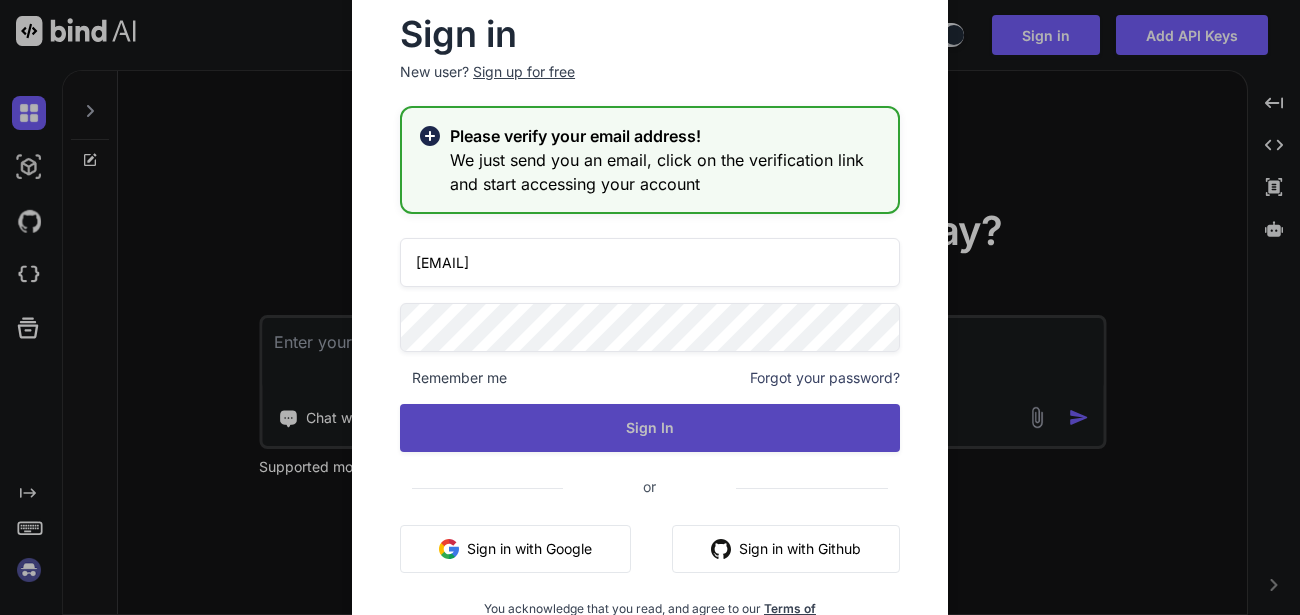 click on "Sign In" at bounding box center (650, 428) 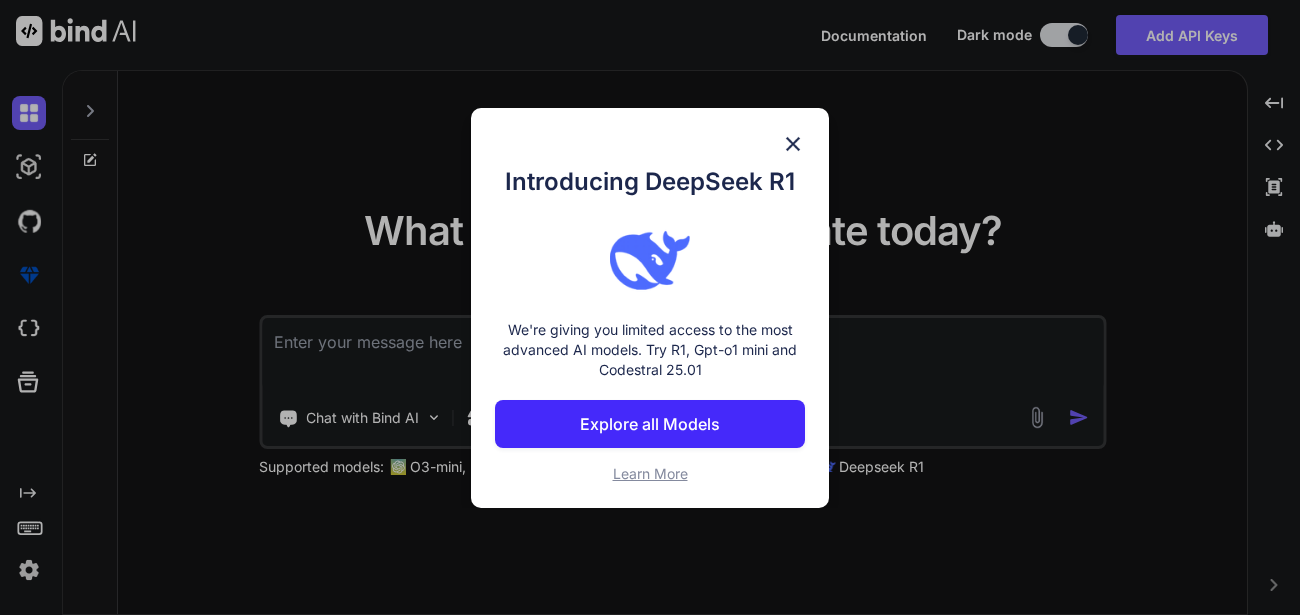 type on "x" 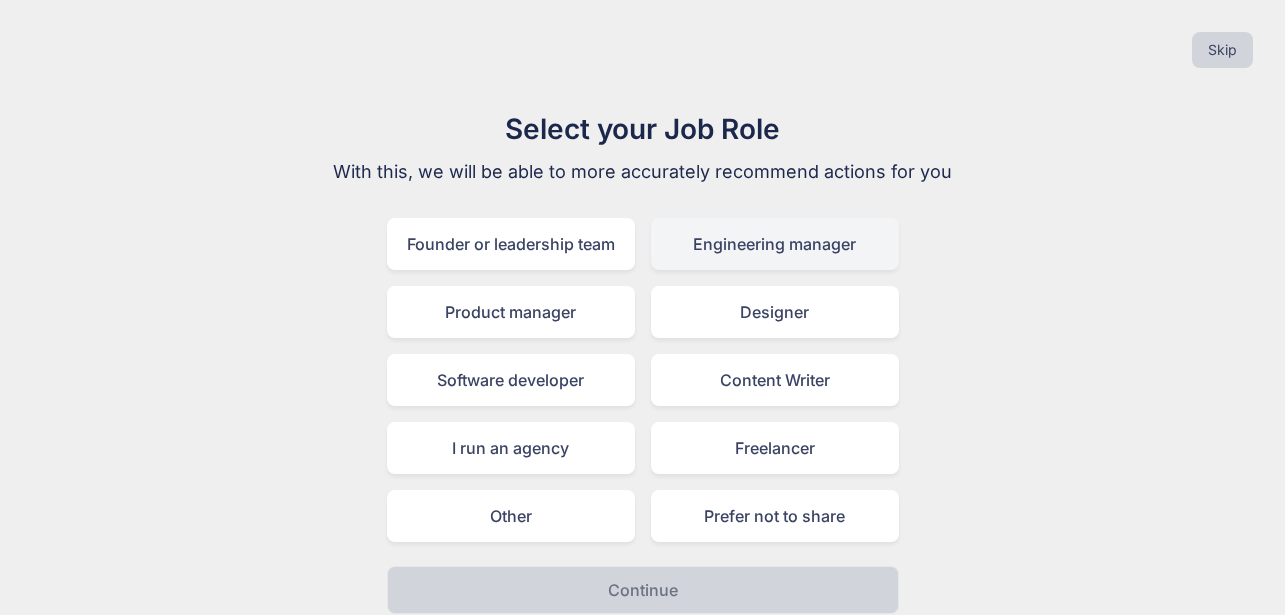 click on "Engineering manager" at bounding box center [775, 244] 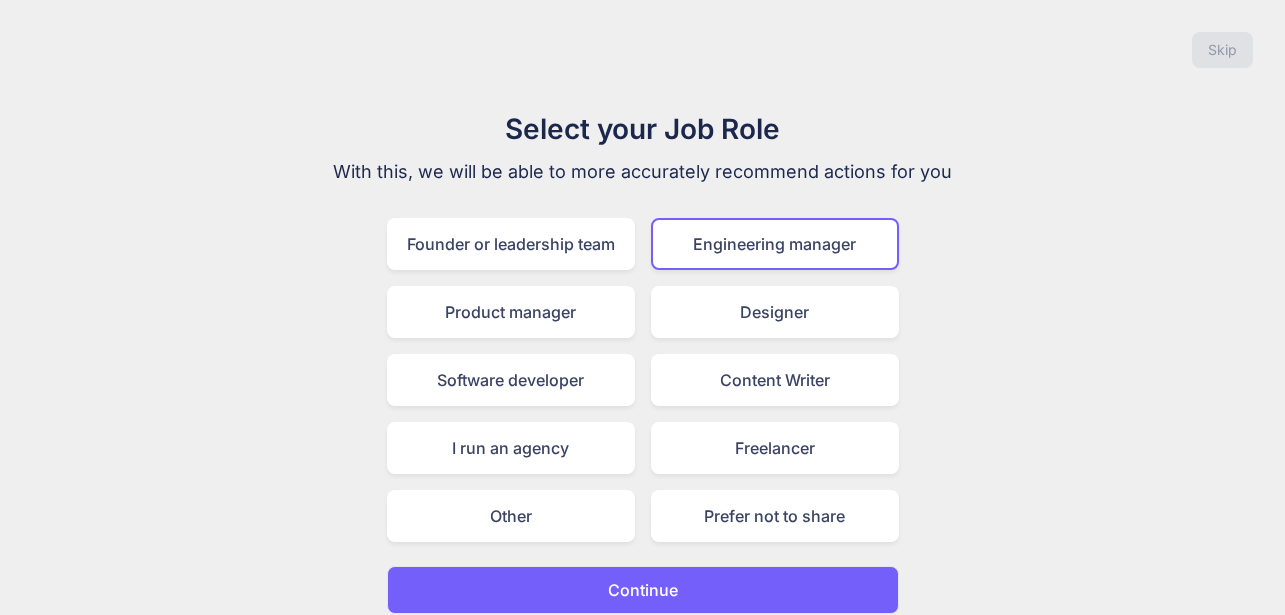 click on "Continue" at bounding box center [643, 590] 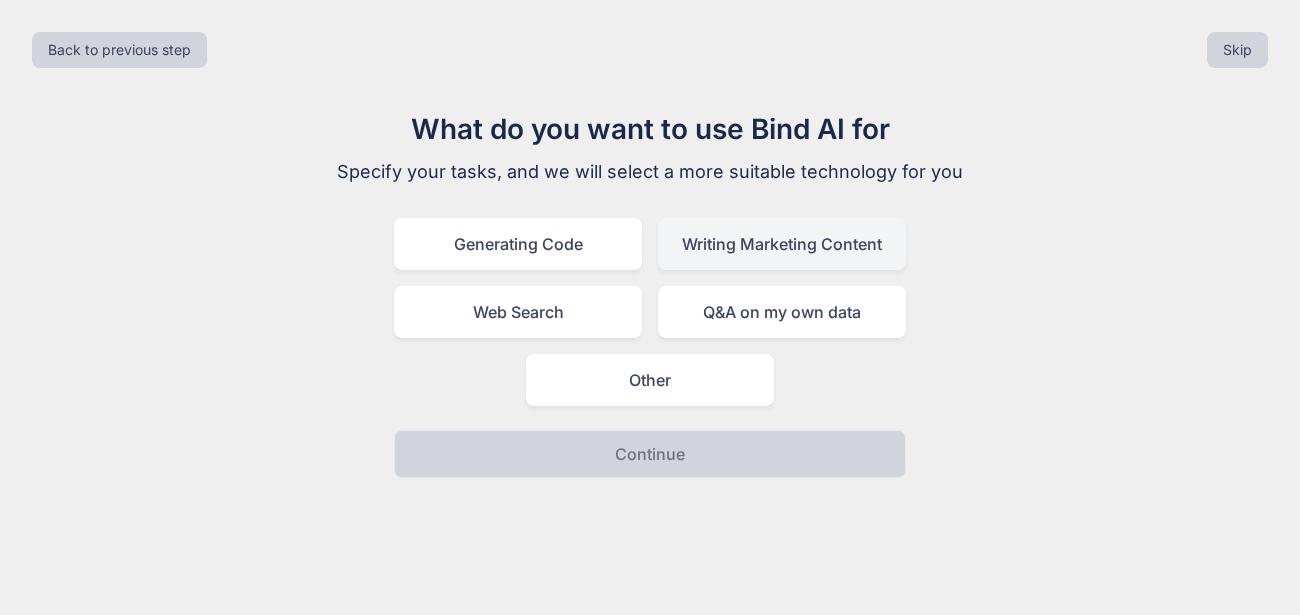 click on "Writing Marketing Content" at bounding box center (782, 244) 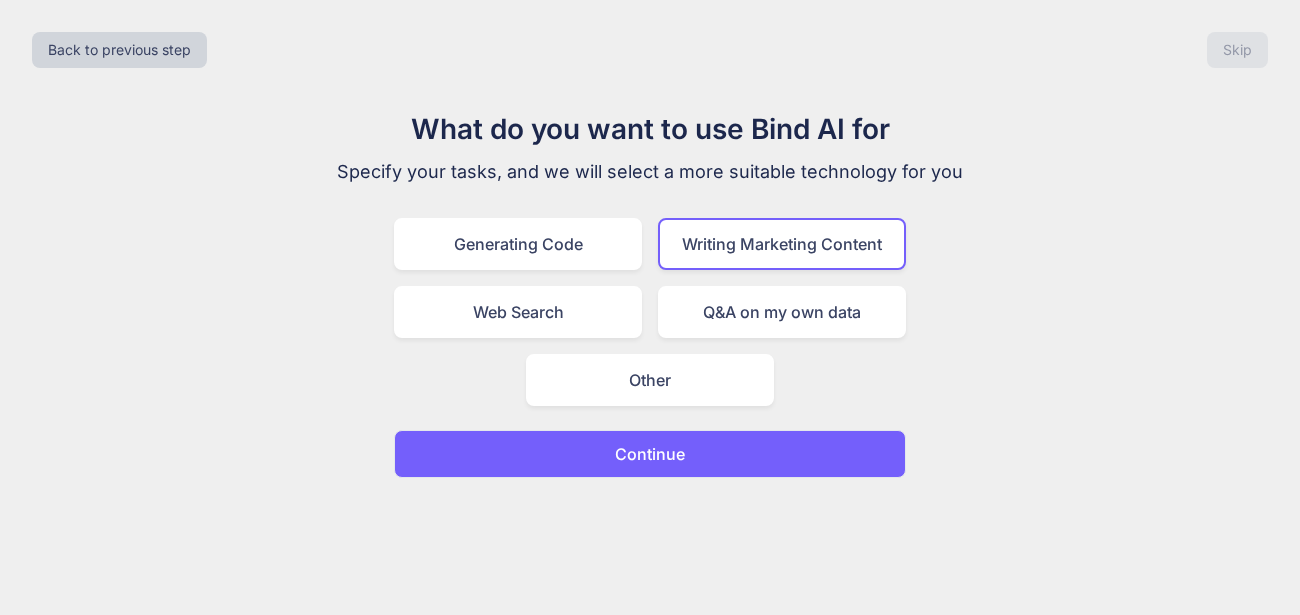 click on "Continue" at bounding box center [650, 454] 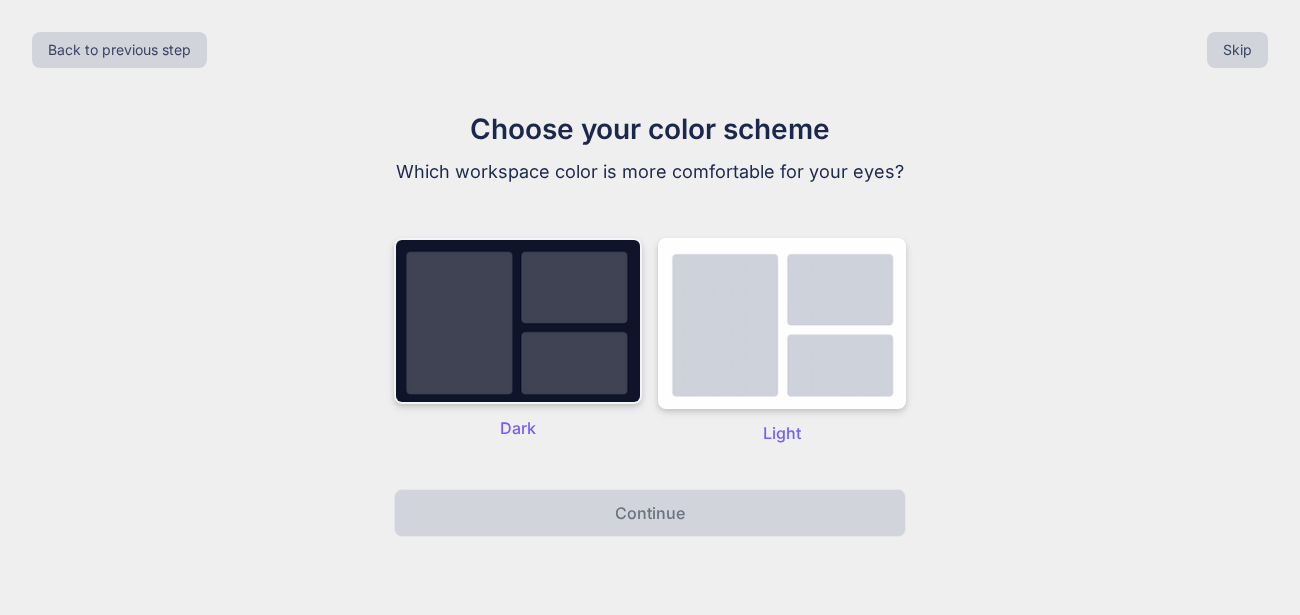 click at bounding box center [518, 321] 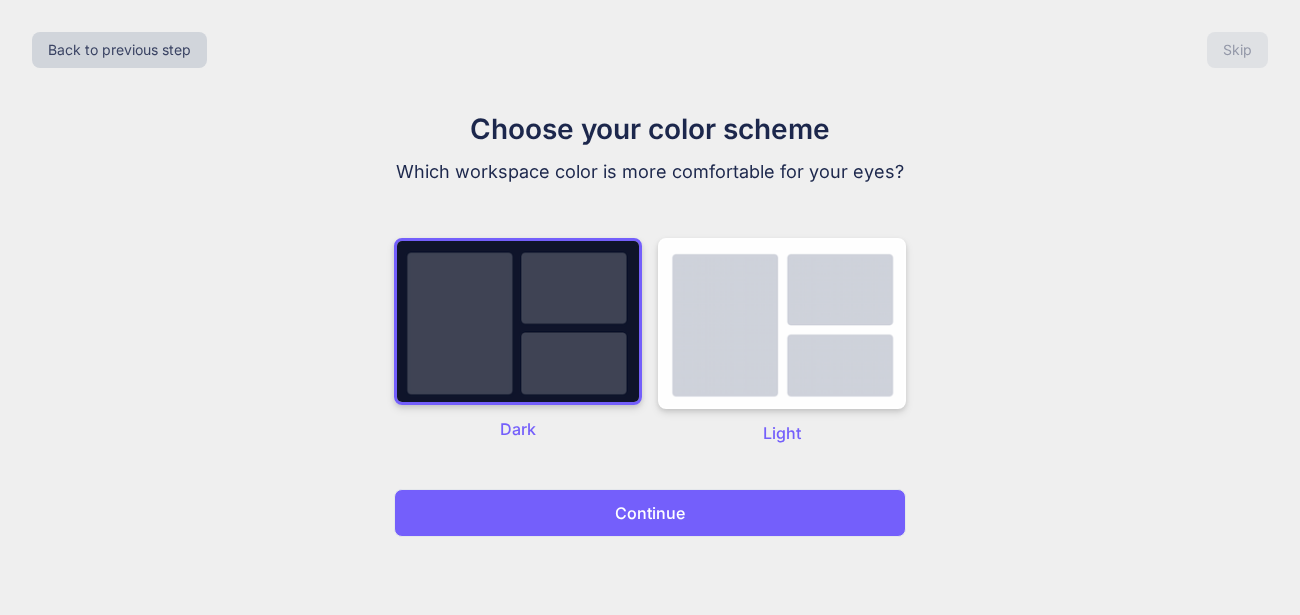 click on "Continue" at bounding box center [650, 513] 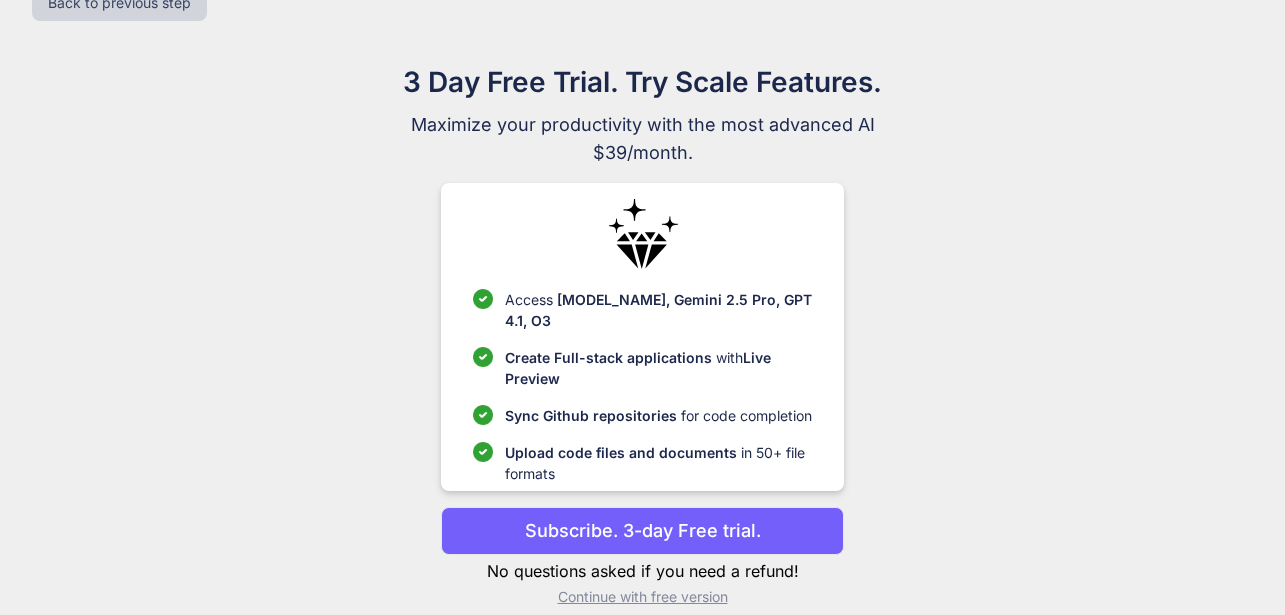 scroll, scrollTop: 71, scrollLeft: 0, axis: vertical 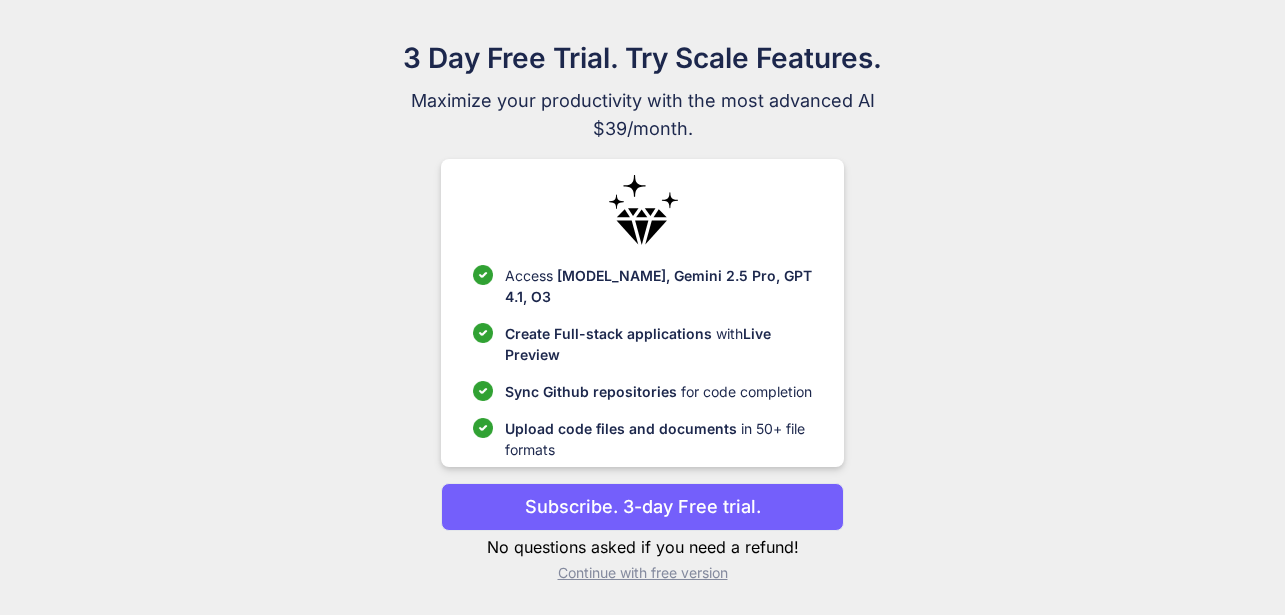 click on "Continue with free version" at bounding box center (642, 573) 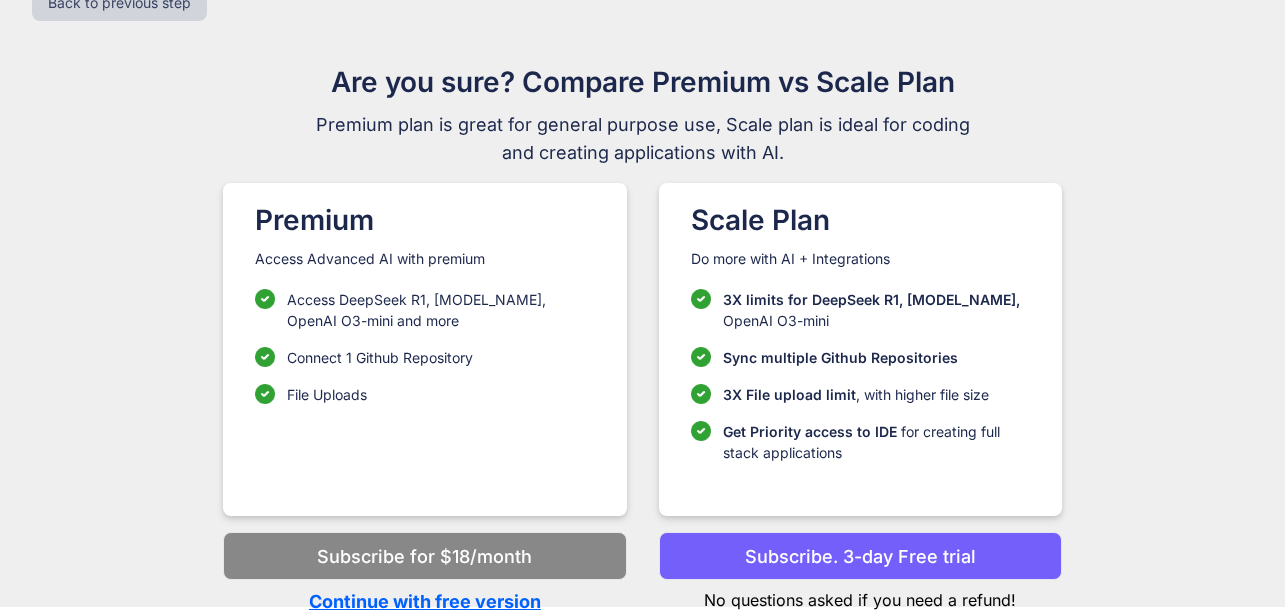 click on "Subscribe. 3-day Free trial" at bounding box center (860, 556) 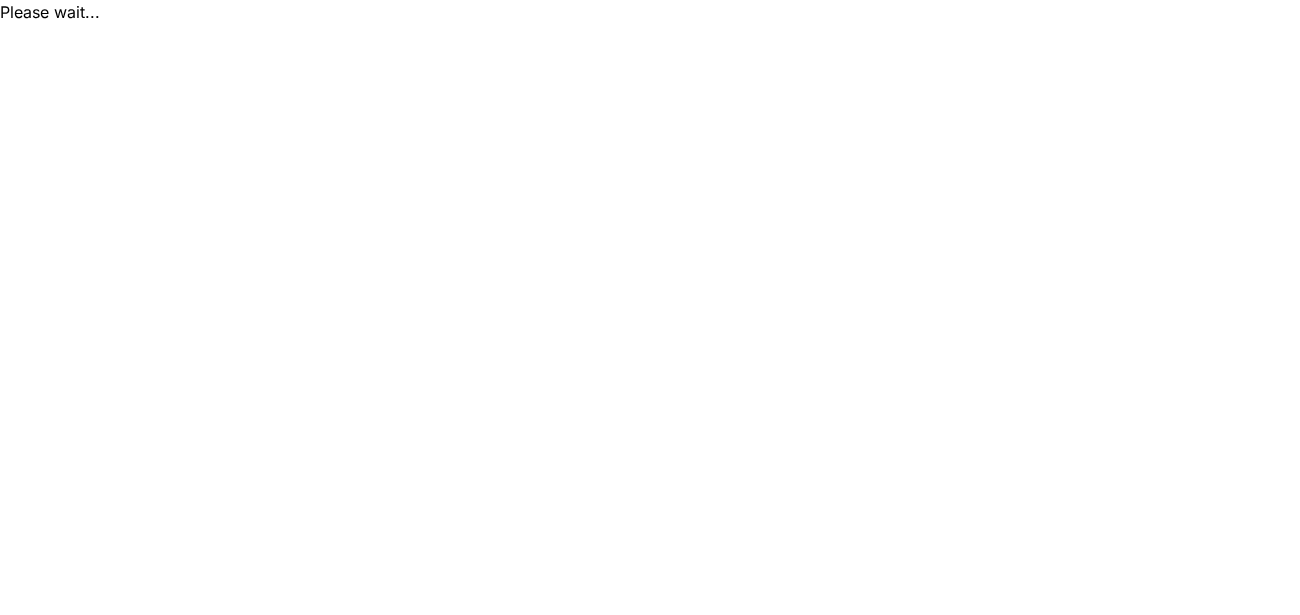 scroll, scrollTop: 0, scrollLeft: 0, axis: both 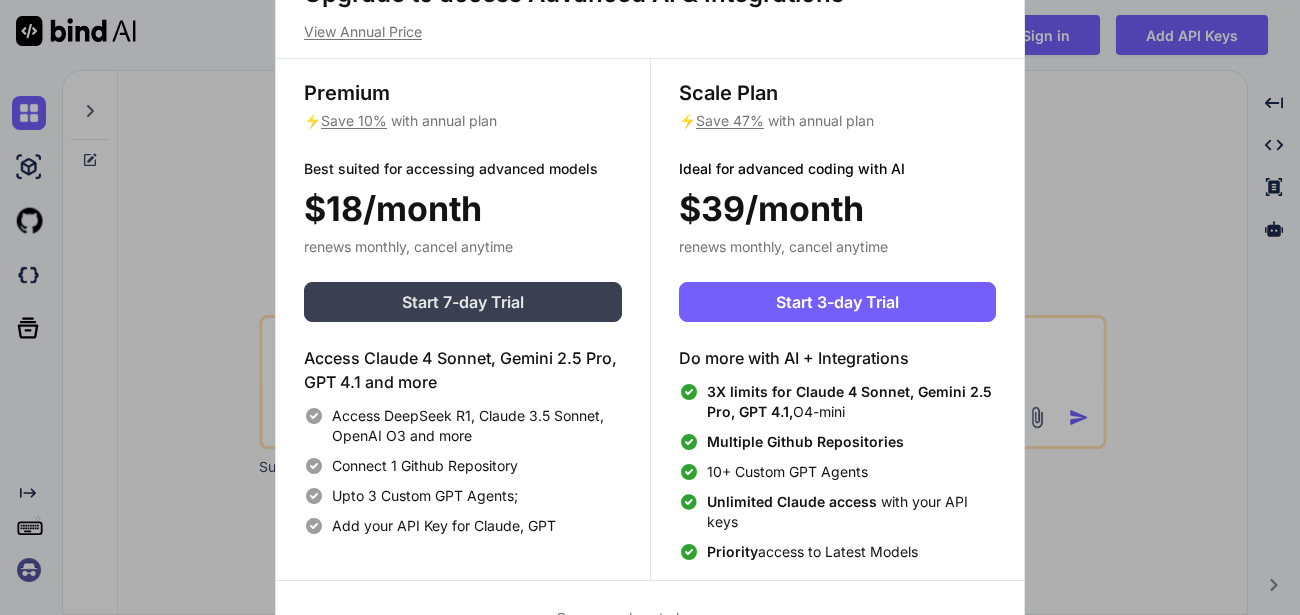 click on "Start 7-day Trial" at bounding box center (463, 302) 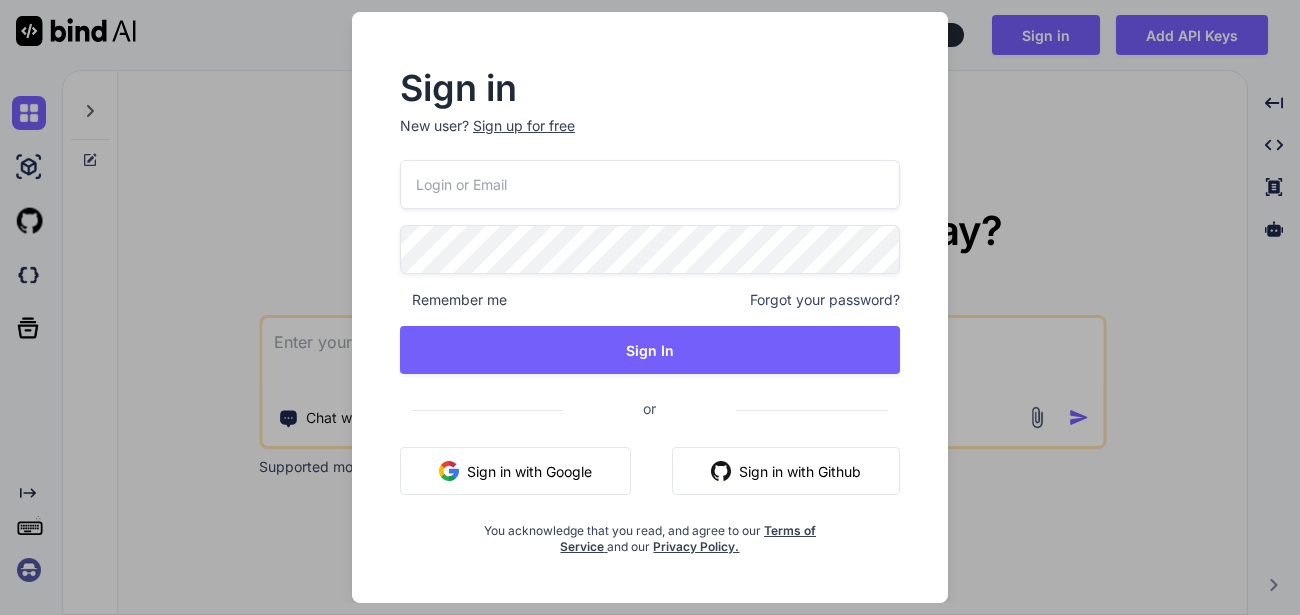 scroll, scrollTop: 0, scrollLeft: 0, axis: both 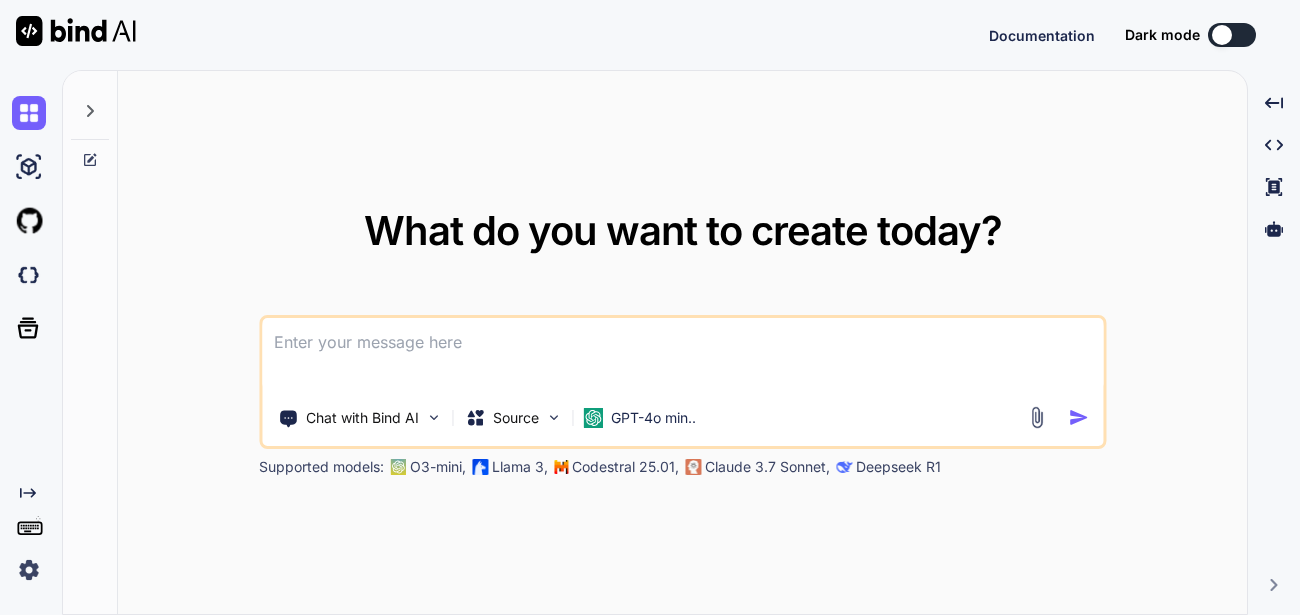 click at bounding box center (29, 570) 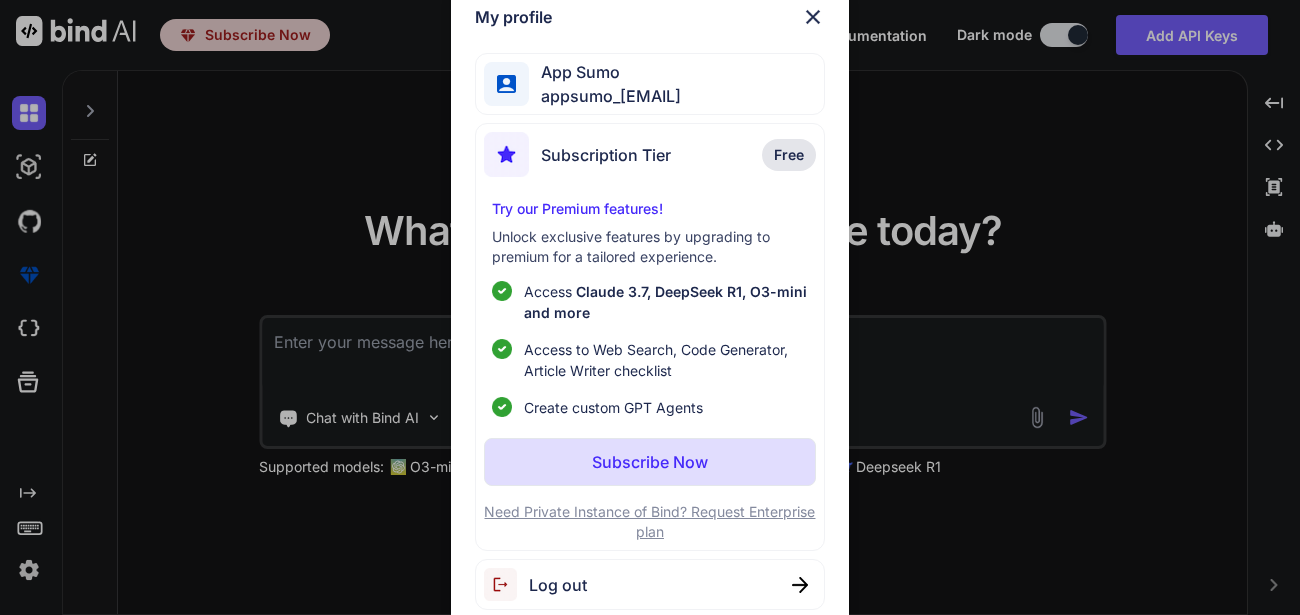 click at bounding box center (813, 17) 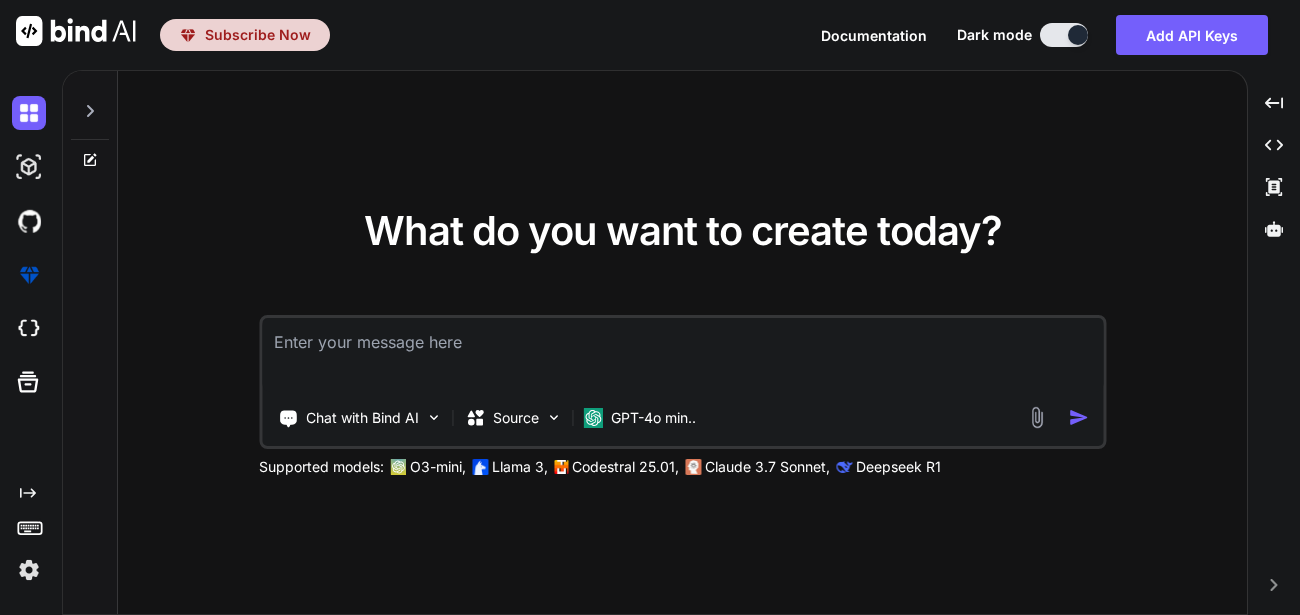 type on "x" 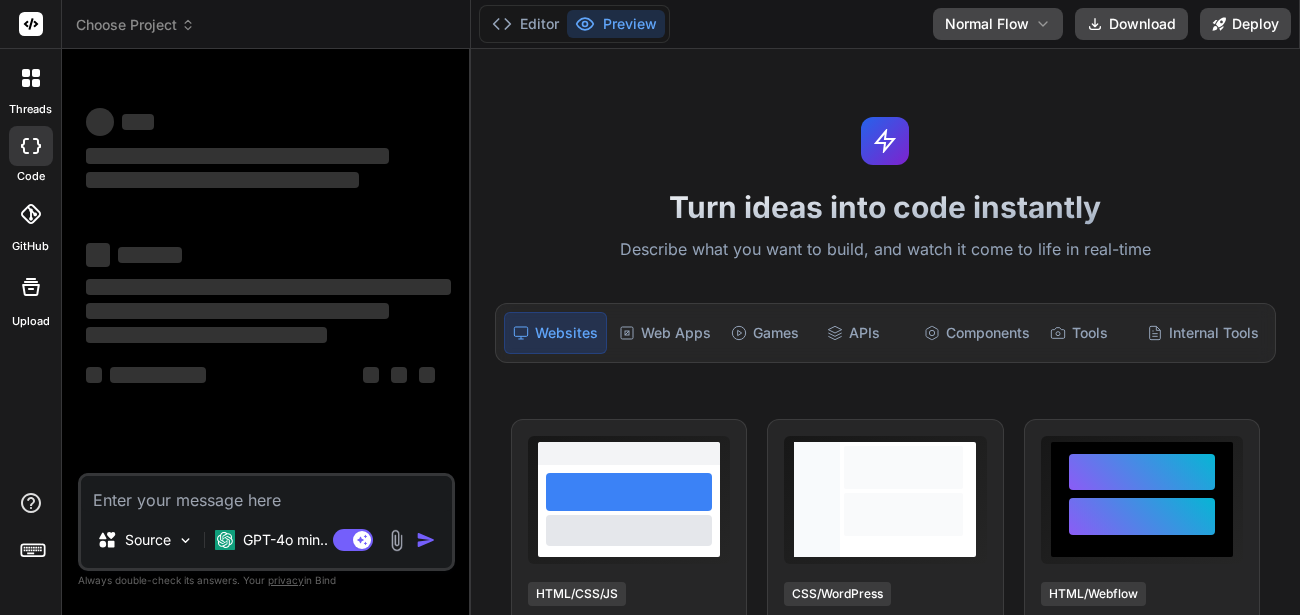scroll, scrollTop: 0, scrollLeft: 0, axis: both 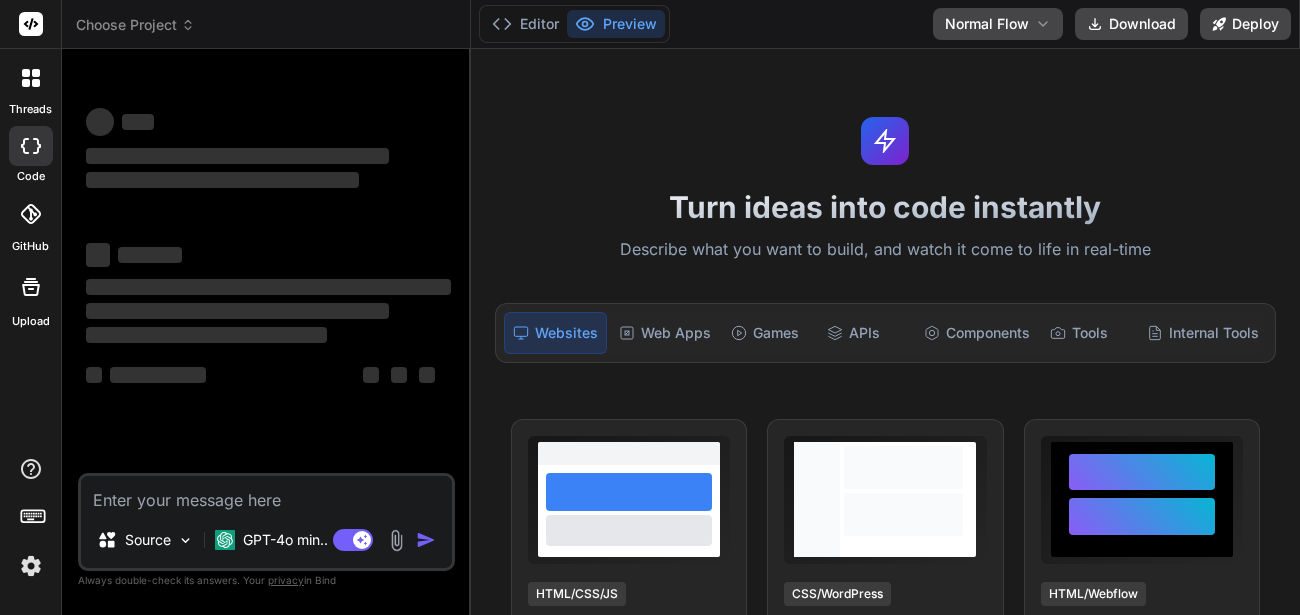click at bounding box center (31, 566) 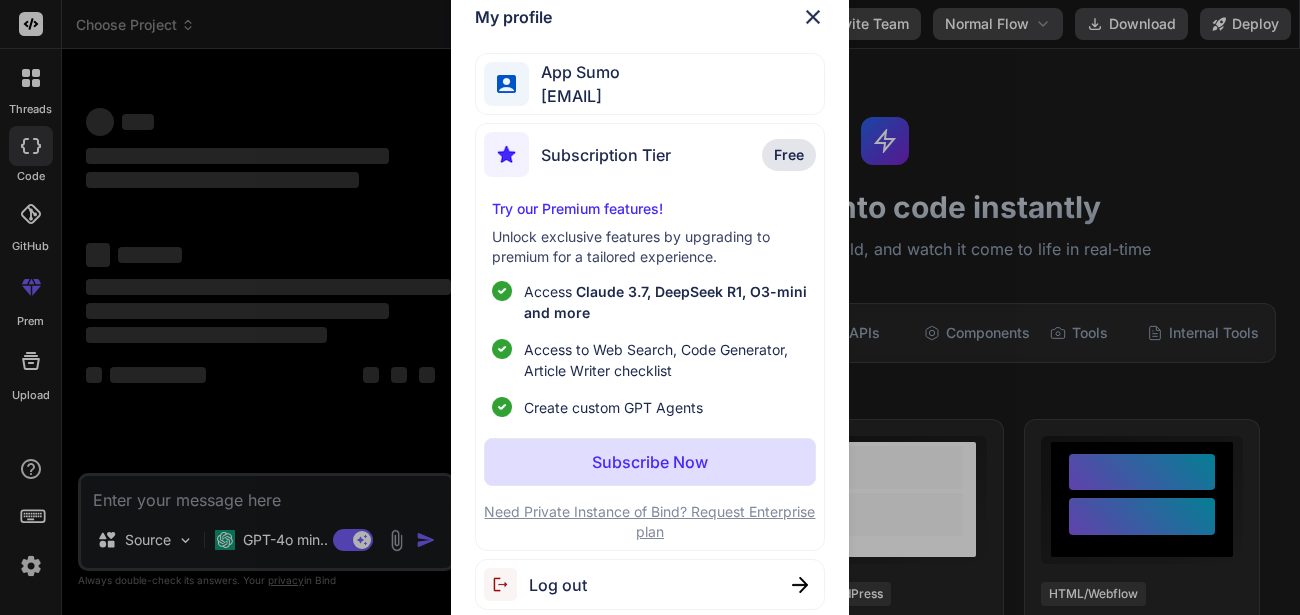 type on "x" 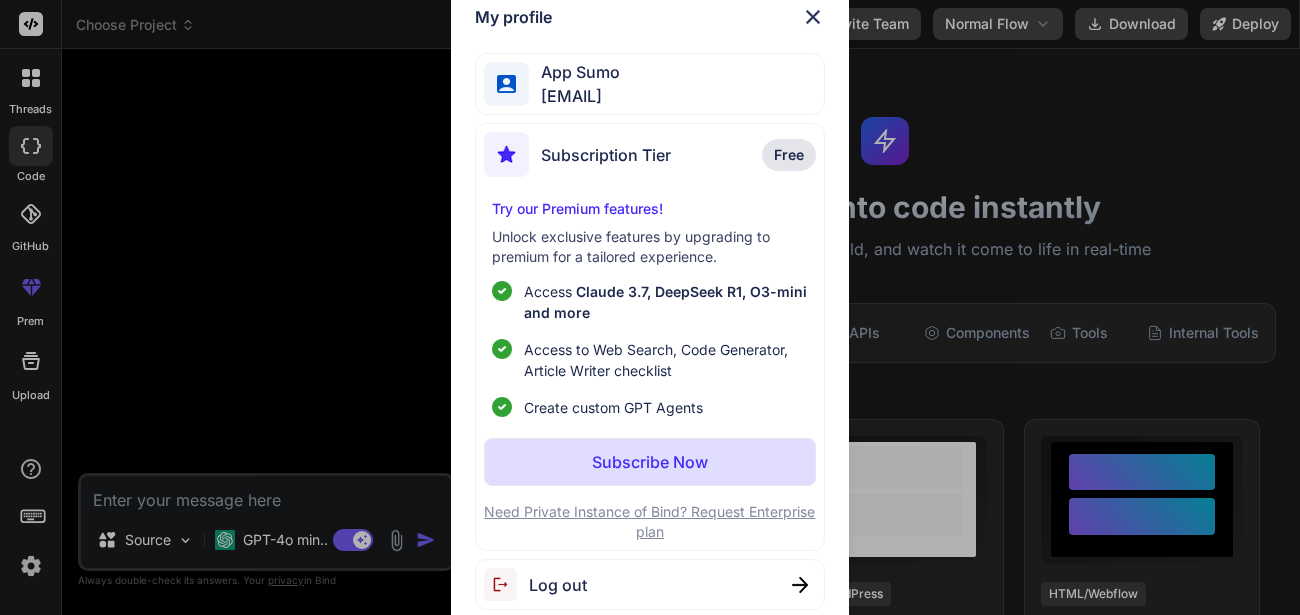 click at bounding box center (813, 17) 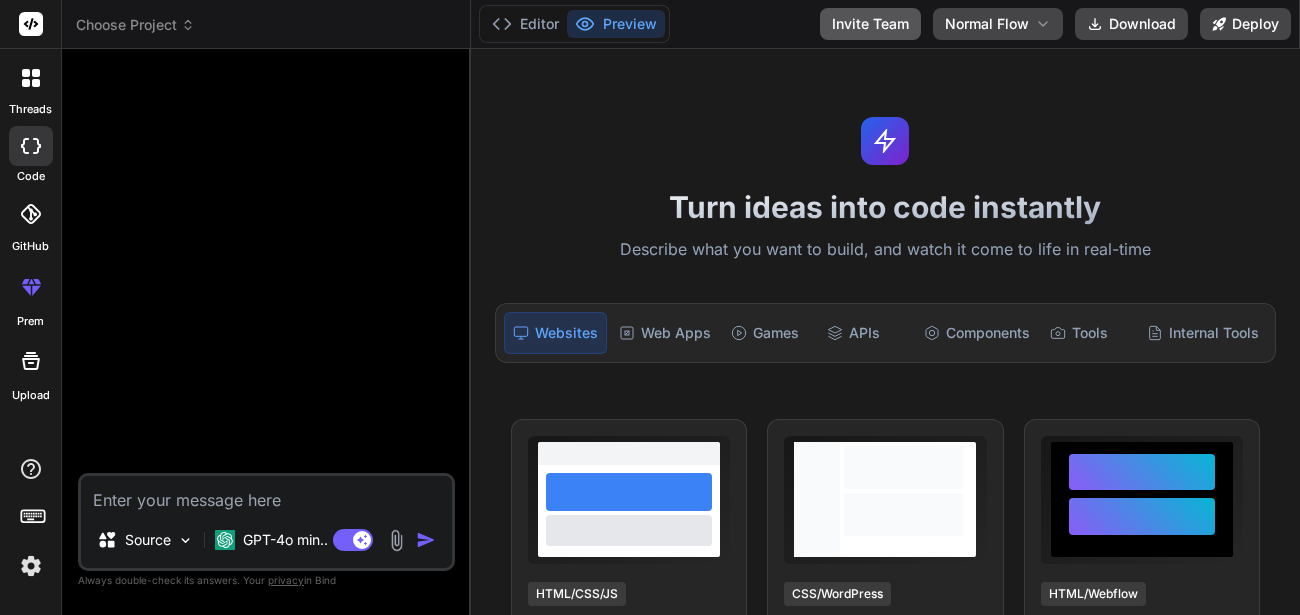 click on "Invite Team" at bounding box center [870, 24] 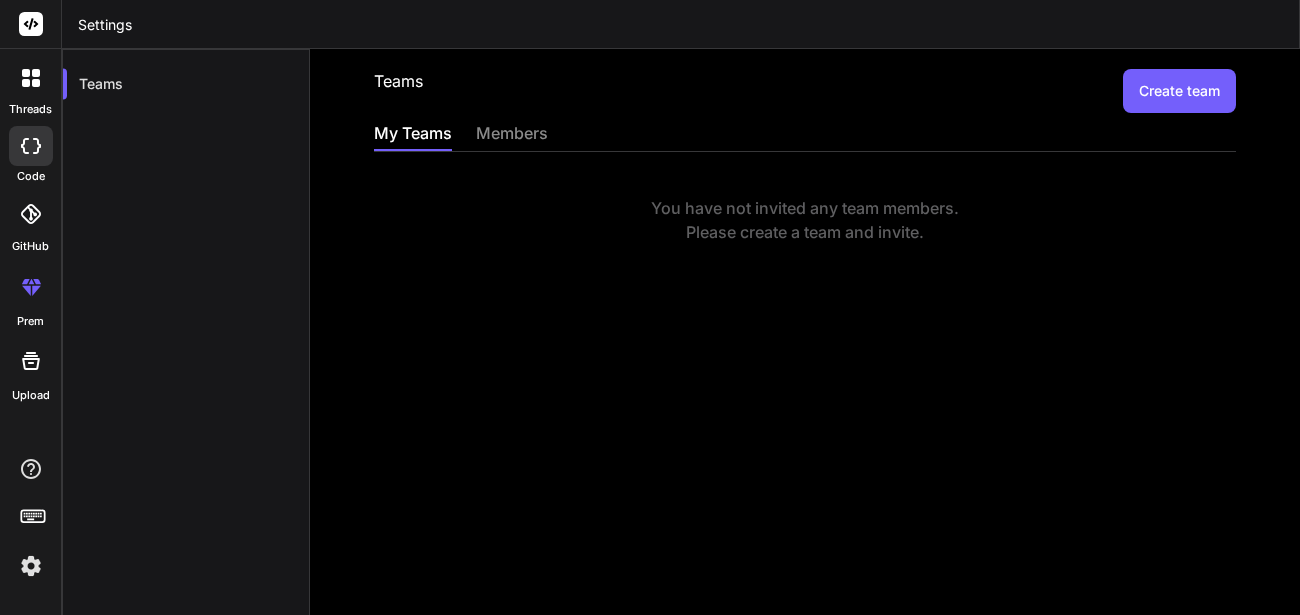 click on "Create team" at bounding box center (1179, 91) 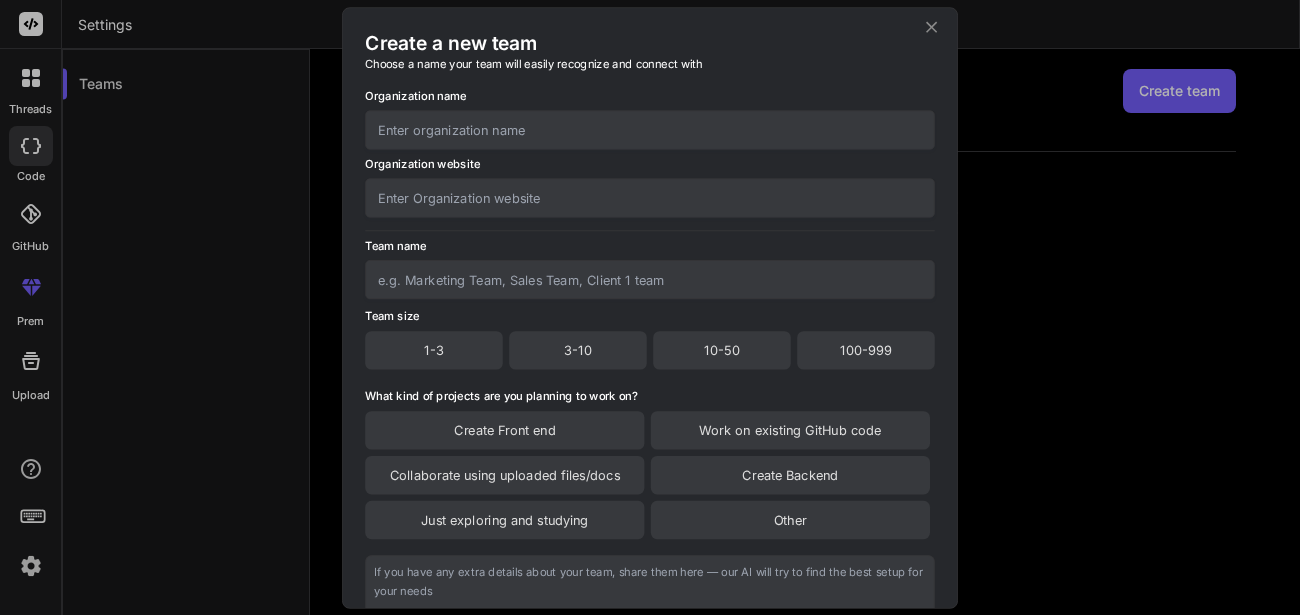 click 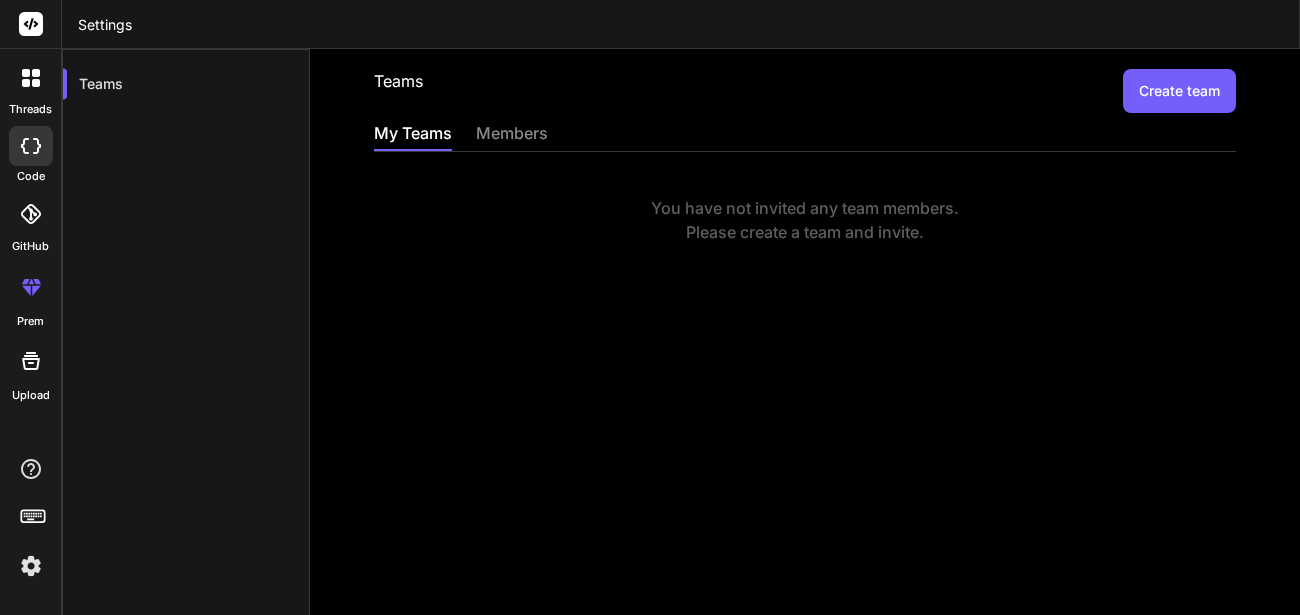 click 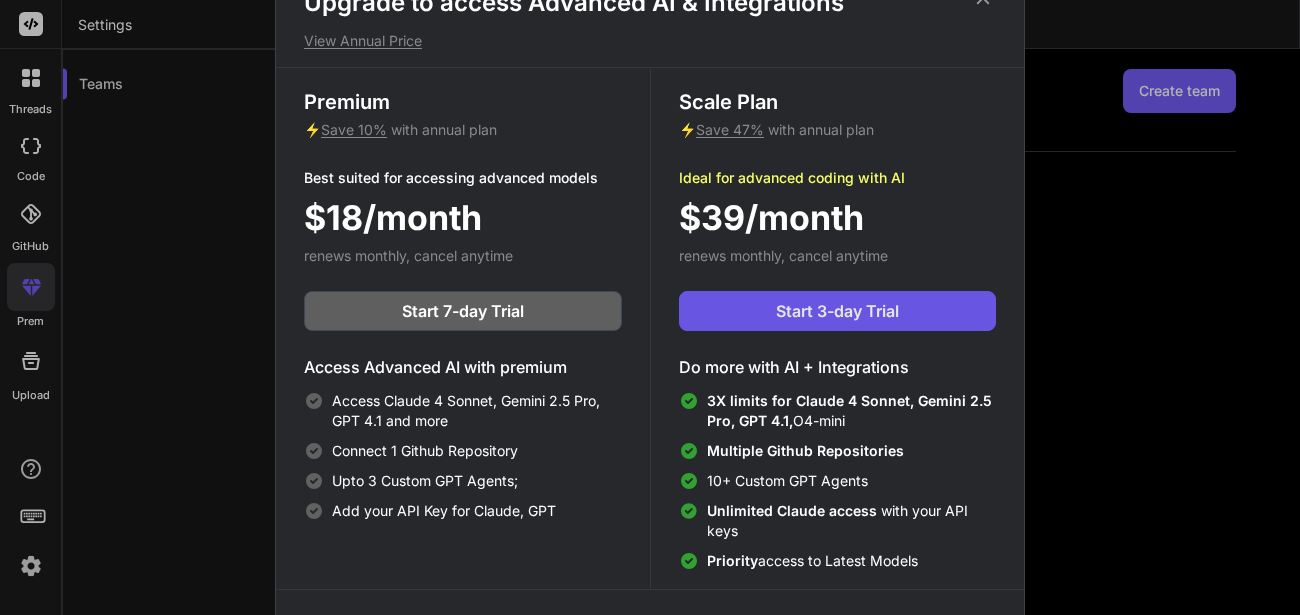 click on "Start 3-day Trial" at bounding box center (837, 311) 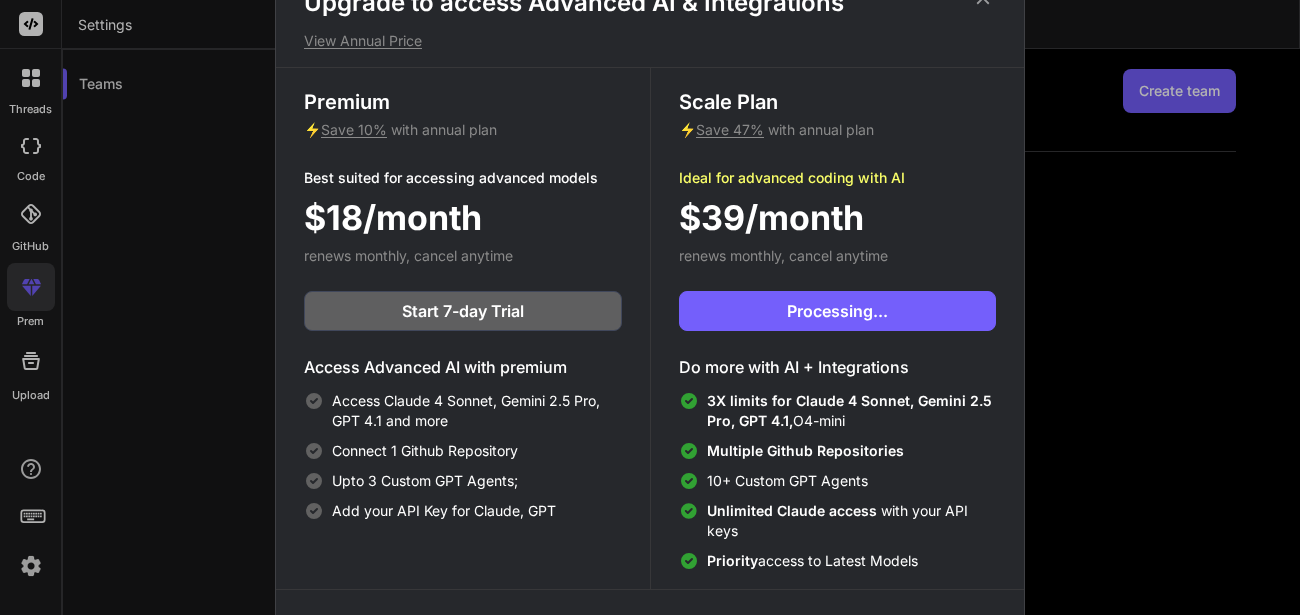 scroll, scrollTop: 7, scrollLeft: 0, axis: vertical 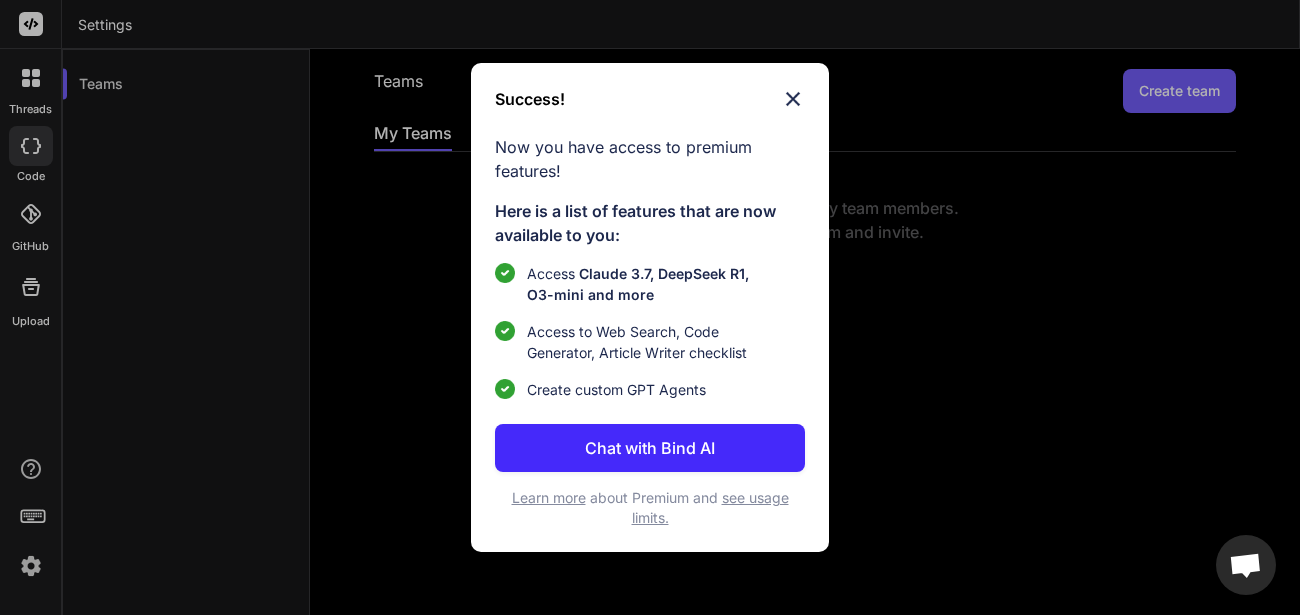 click on "Chat with Bind AI" at bounding box center [650, 448] 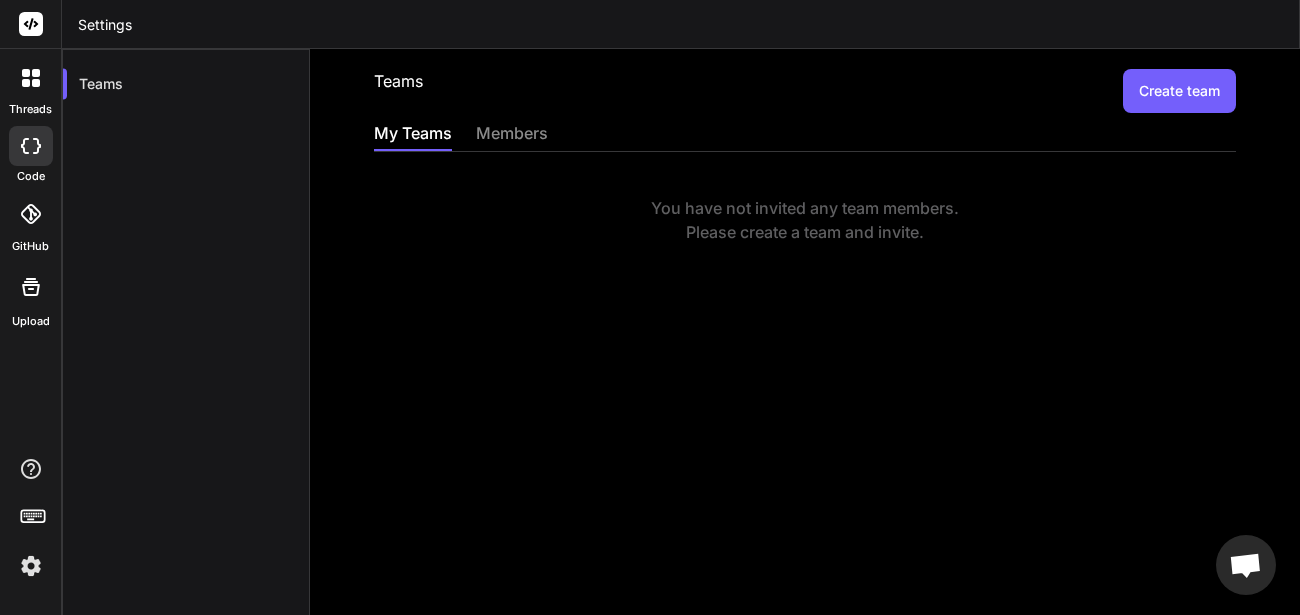 click at bounding box center (31, 566) 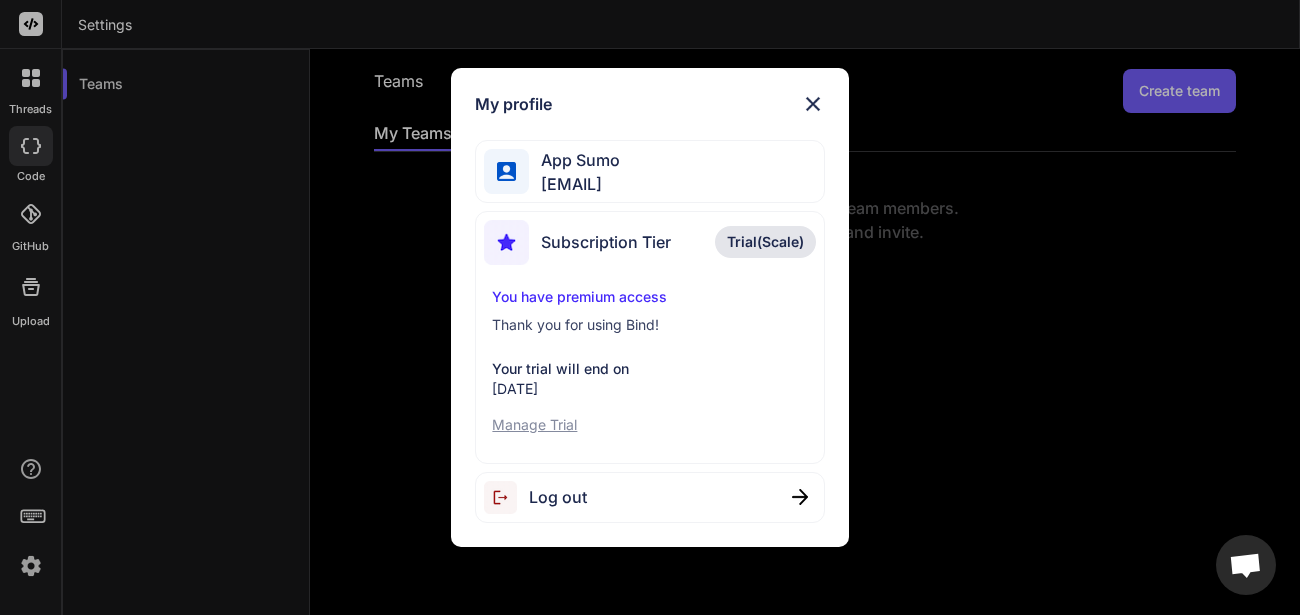 click on "Manage Trial" at bounding box center [649, 425] 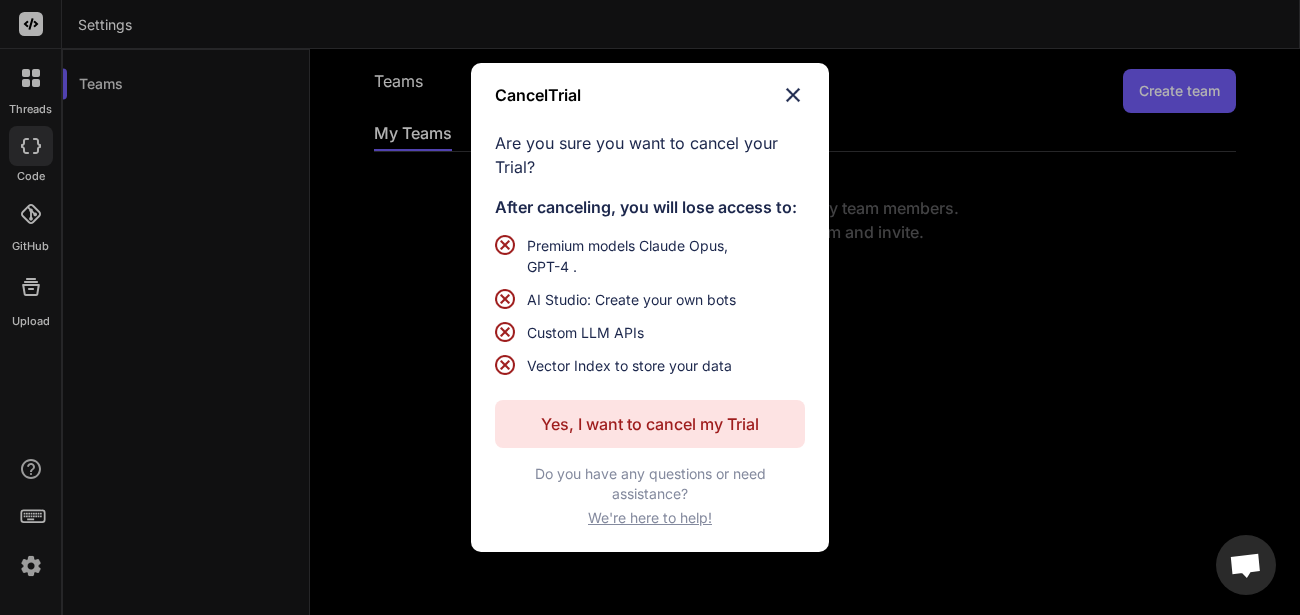 click on "Yes, I want to cancel my Trial" at bounding box center (650, 424) 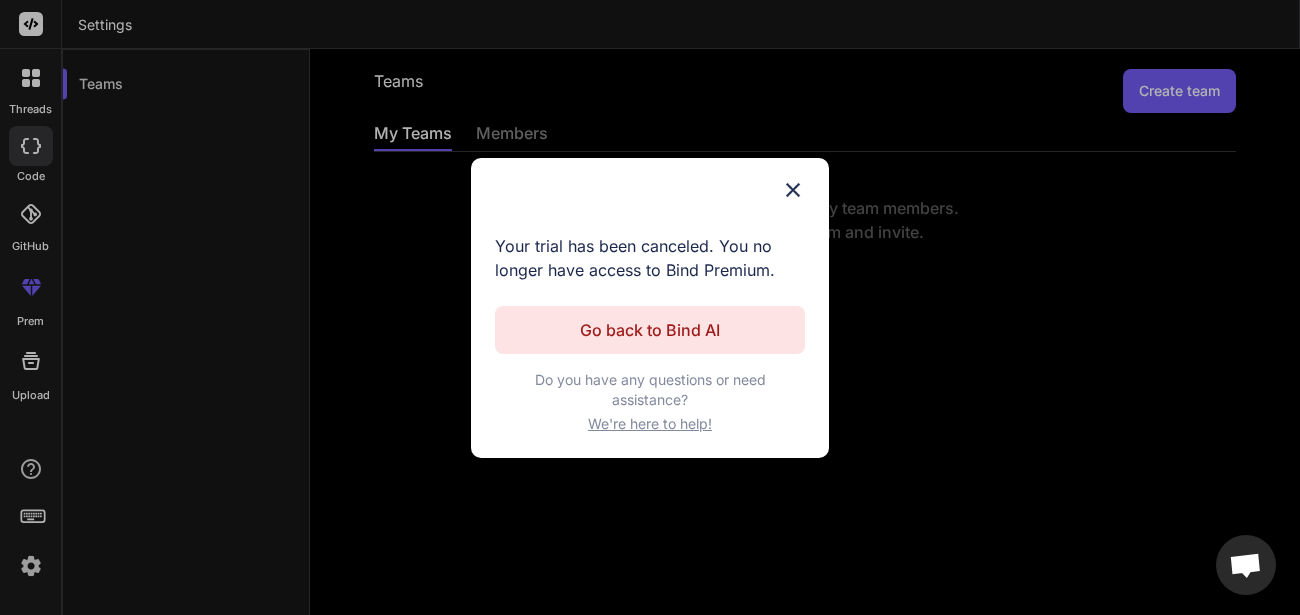 click on "Go back to Bind AI" at bounding box center (650, 330) 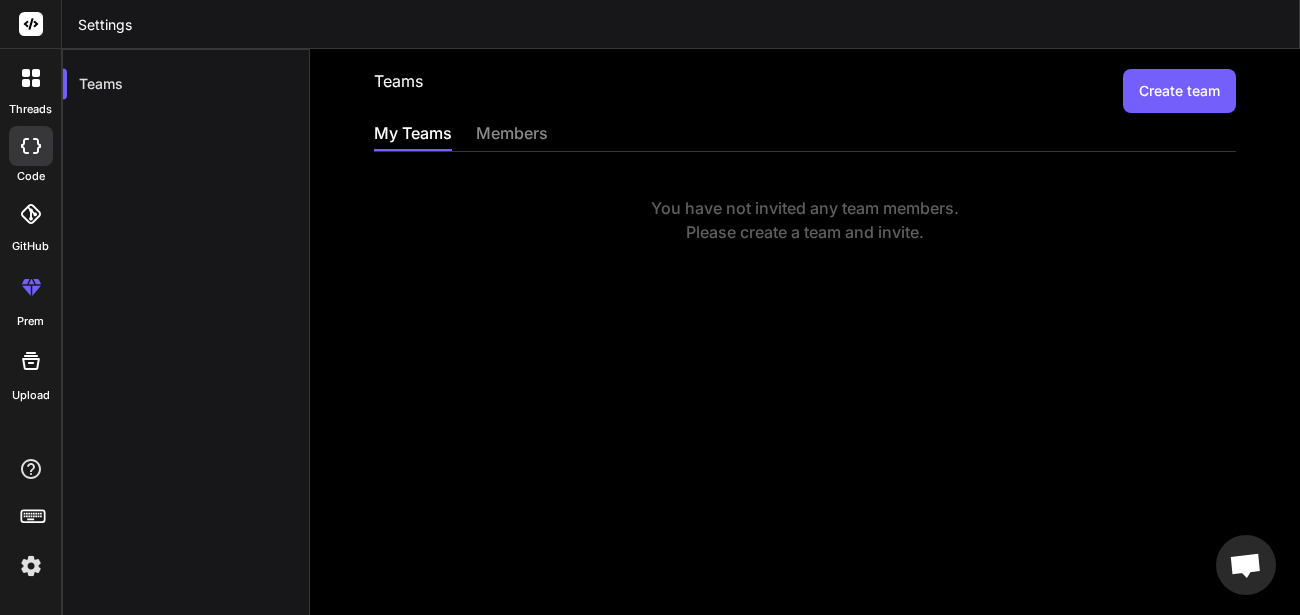 click at bounding box center [31, 566] 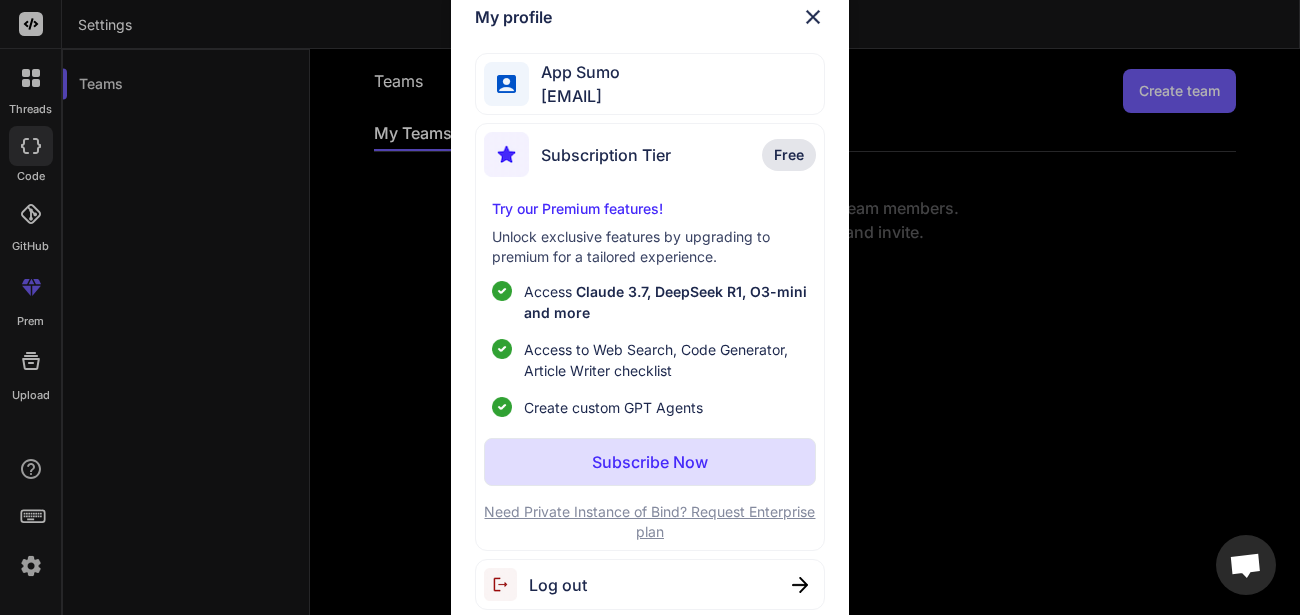 click on "Try our Premium features!" at bounding box center [649, 209] 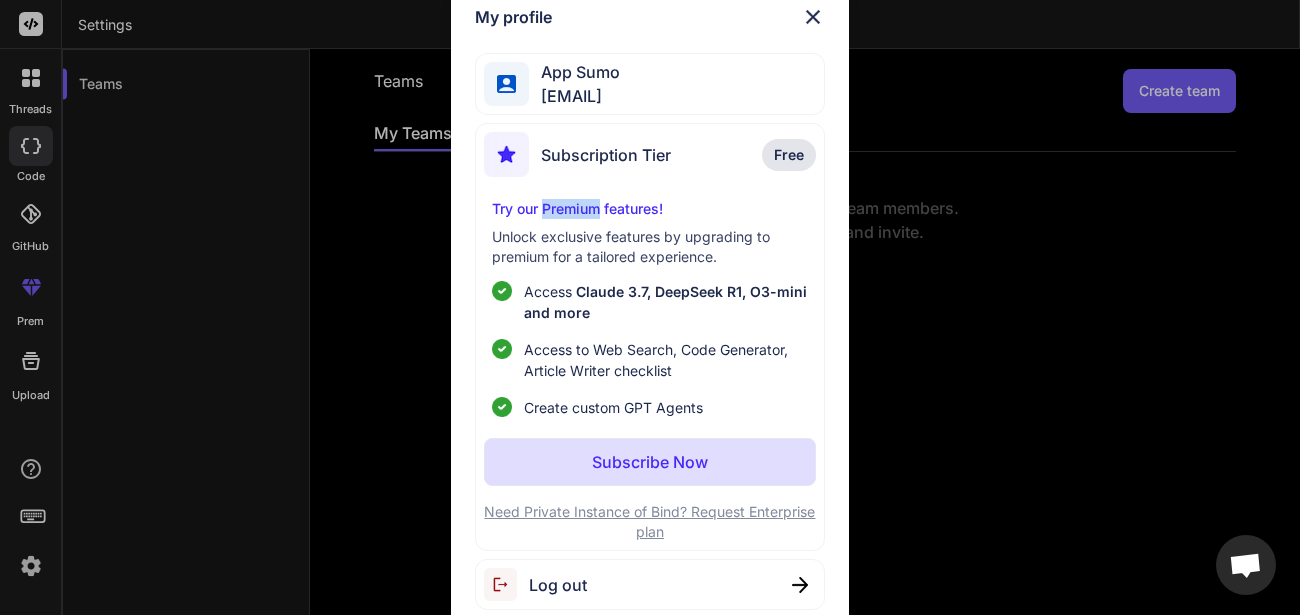 click on "Try our Premium features!" at bounding box center [649, 209] 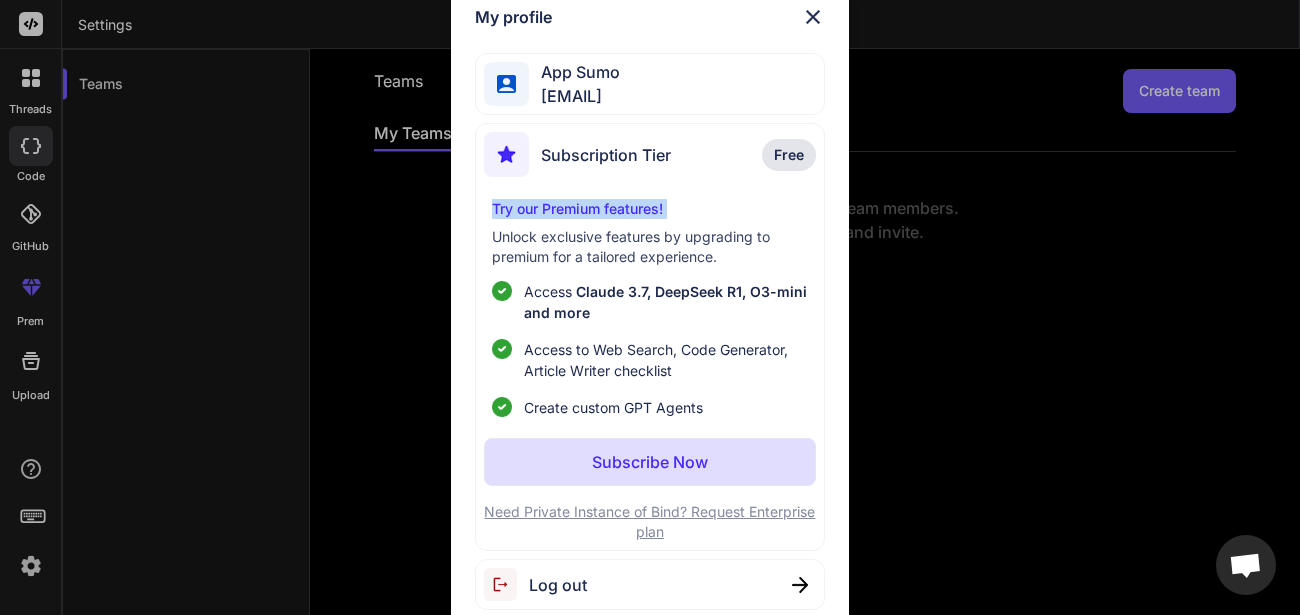 click on "Try our Premium features!" at bounding box center (649, 209) 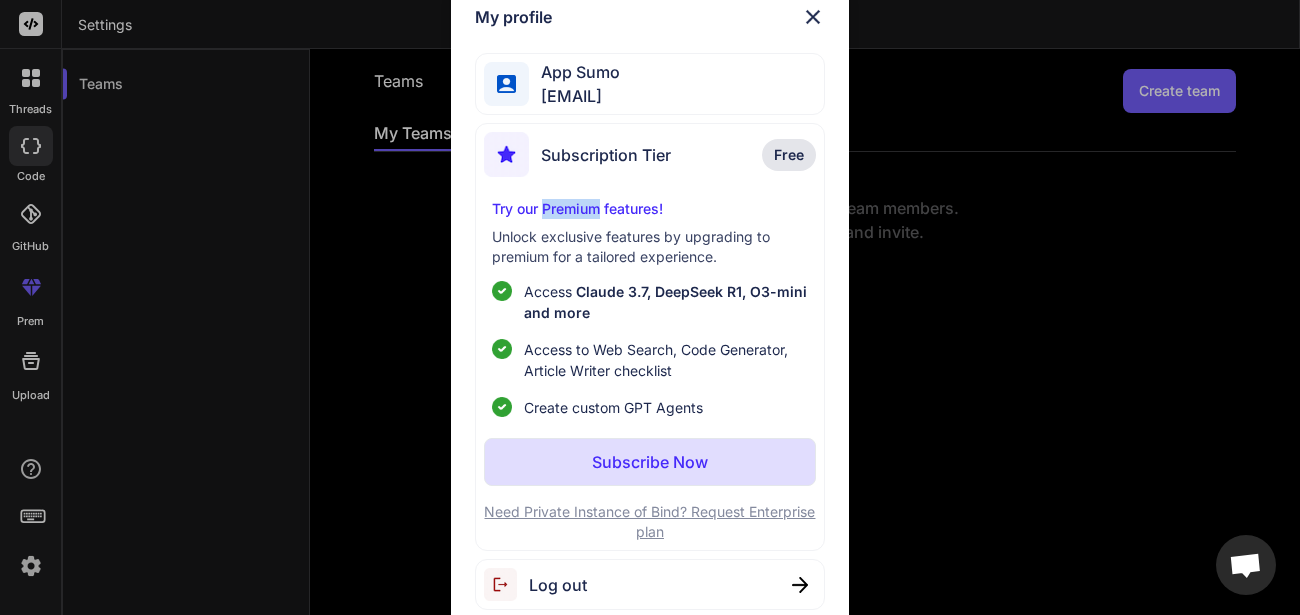 click on "Try our Premium features!" at bounding box center (649, 209) 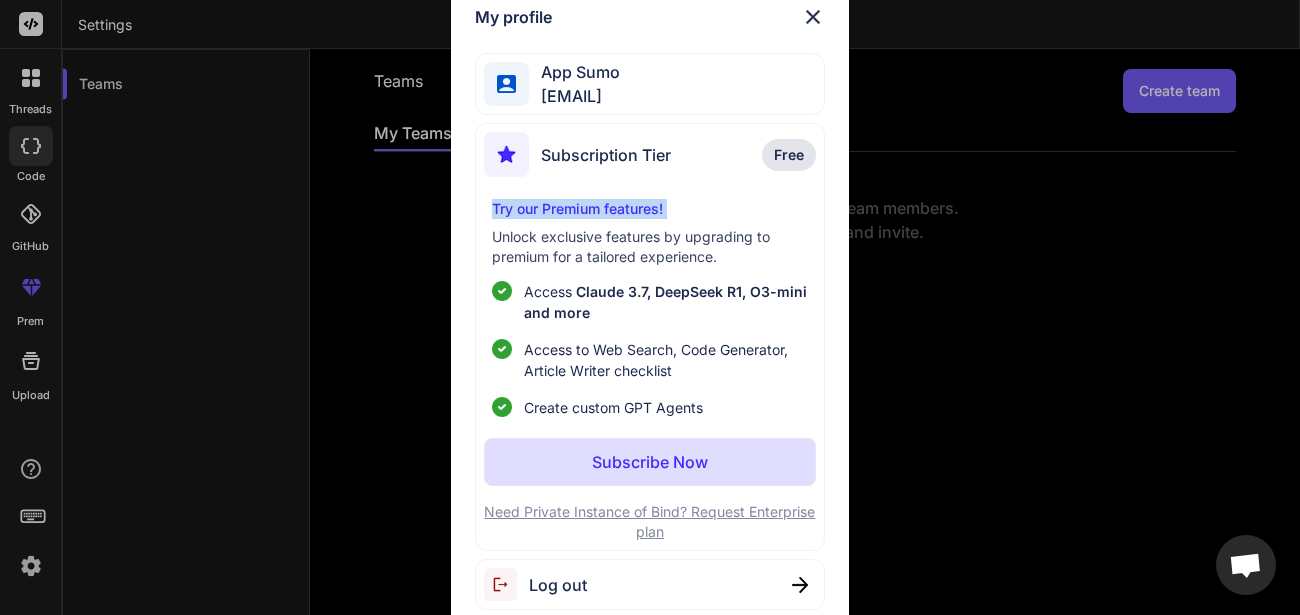 click on "Try our Premium features!" at bounding box center [649, 209] 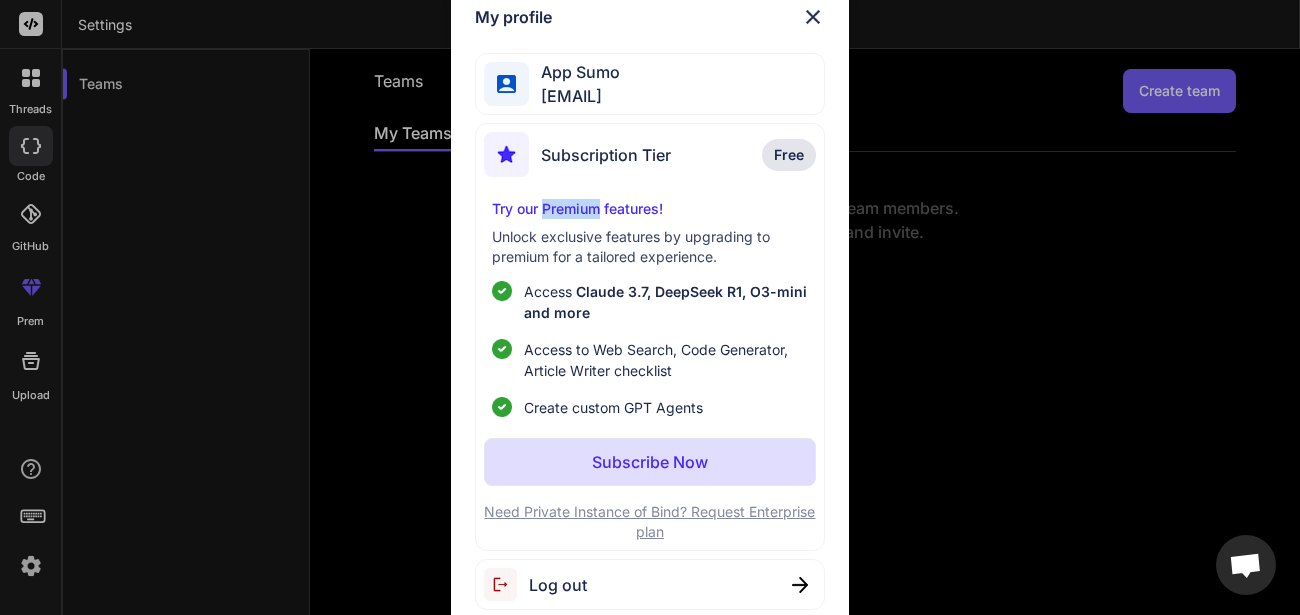 click on "Try our Premium features!" at bounding box center (649, 209) 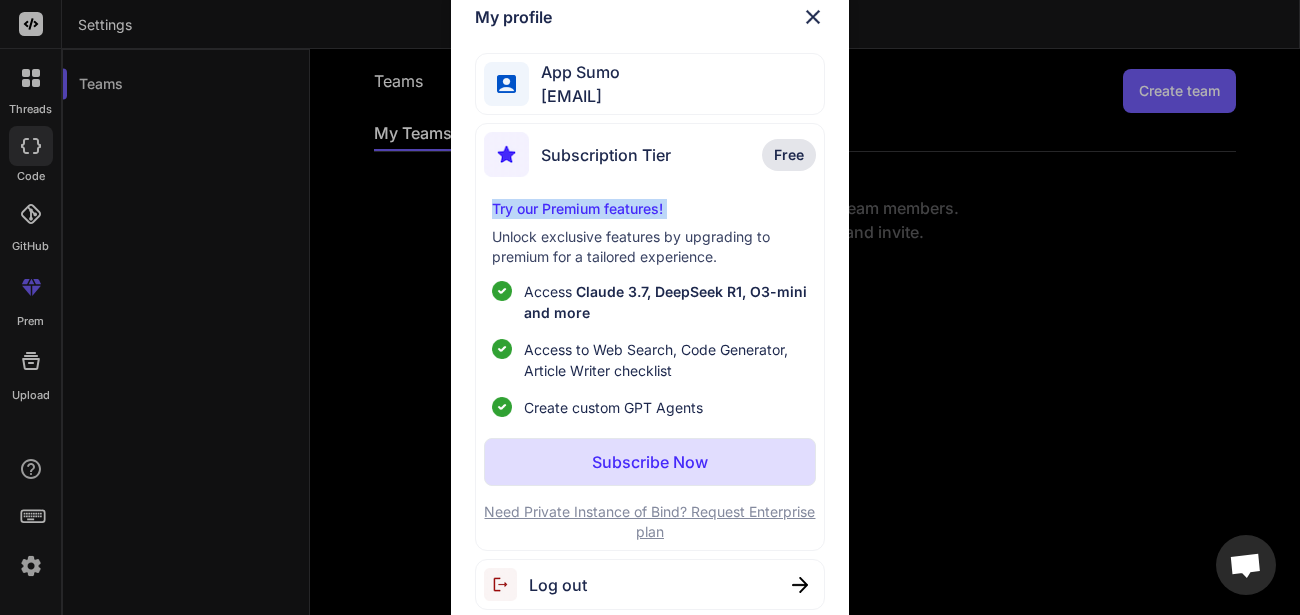 click on "Try our Premium features!" at bounding box center (649, 209) 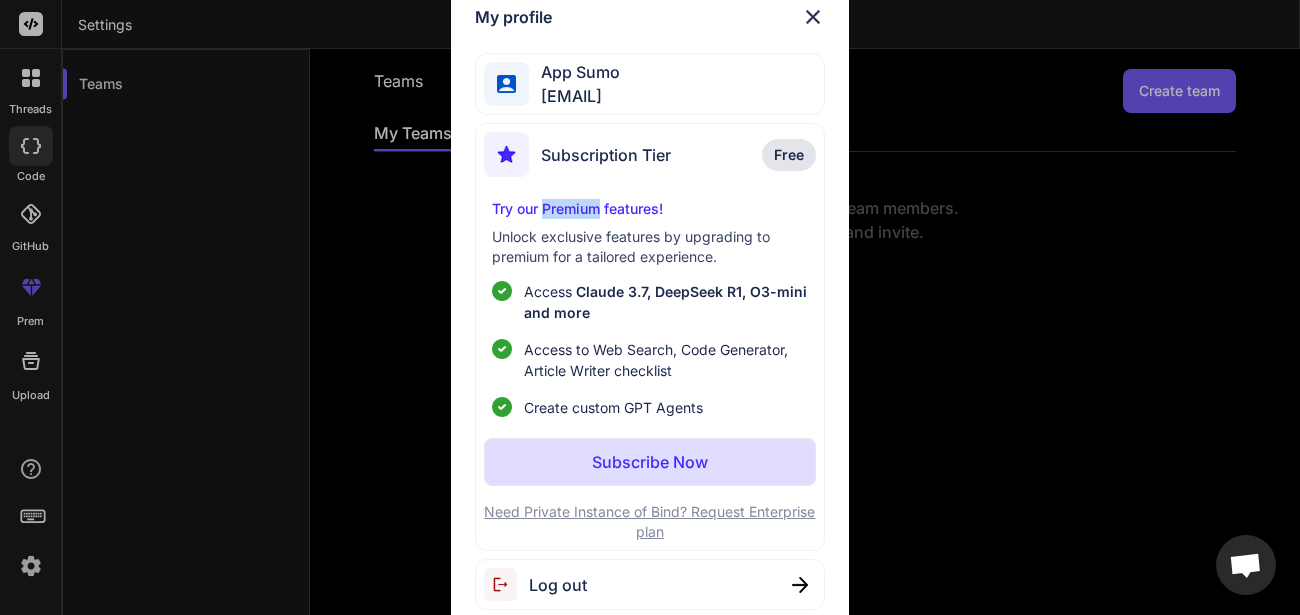 click on "Try our Premium features!" at bounding box center [649, 209] 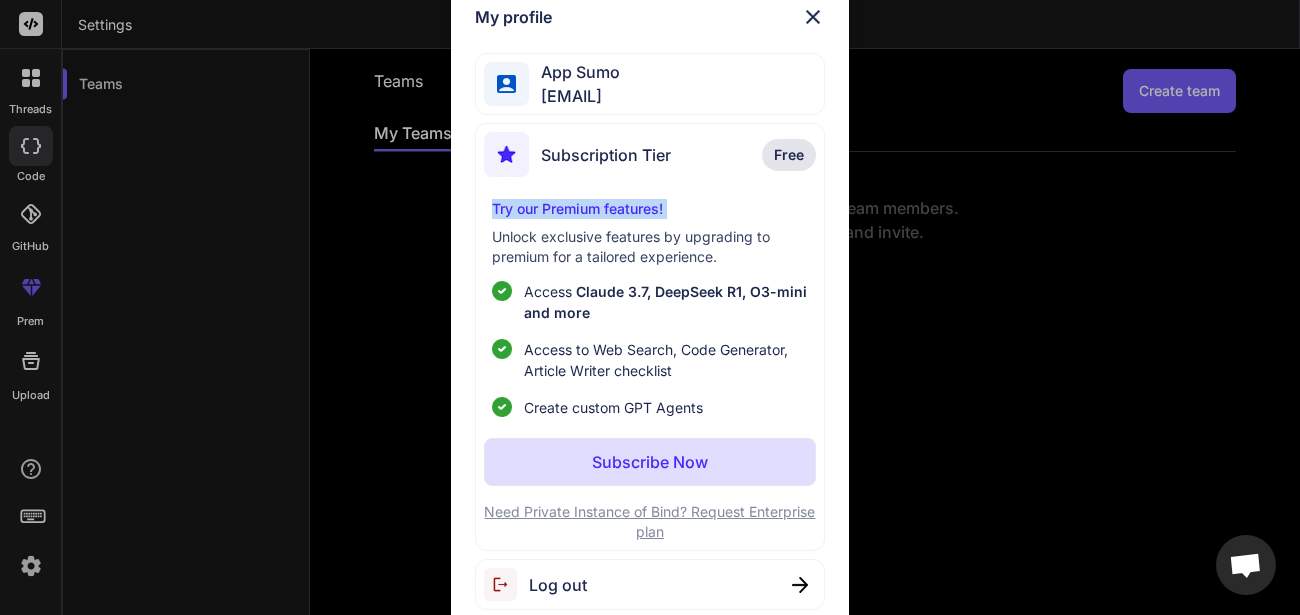 click on "Try our Premium features!" at bounding box center [649, 209] 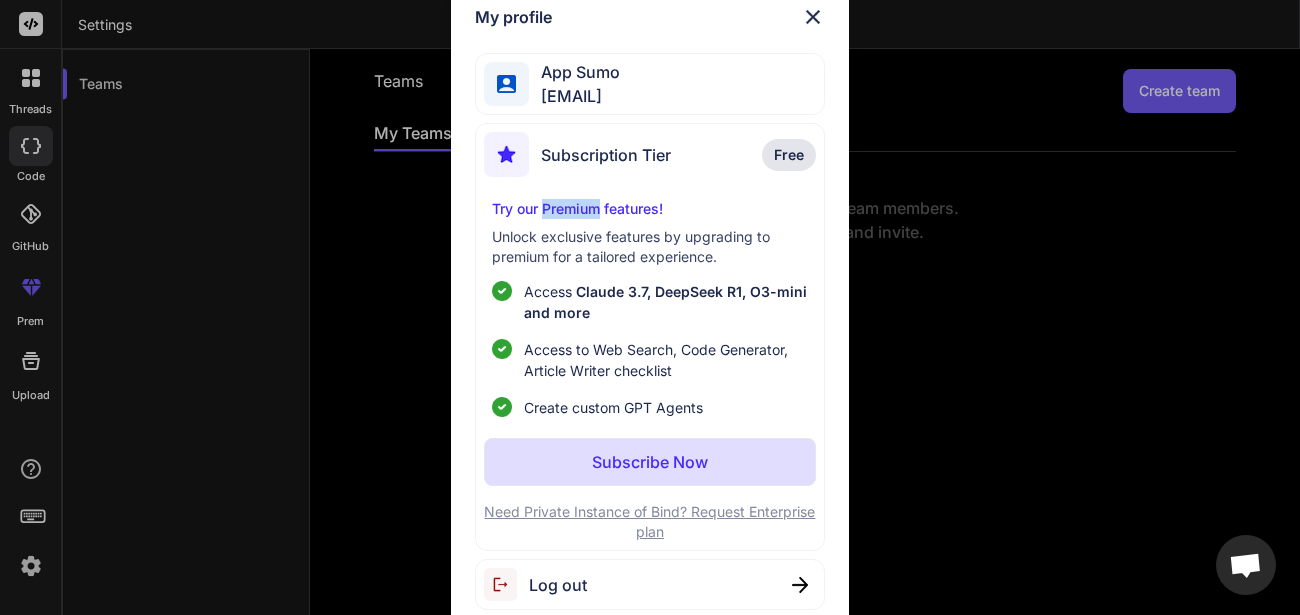 click on "Try our Premium features!" at bounding box center (649, 209) 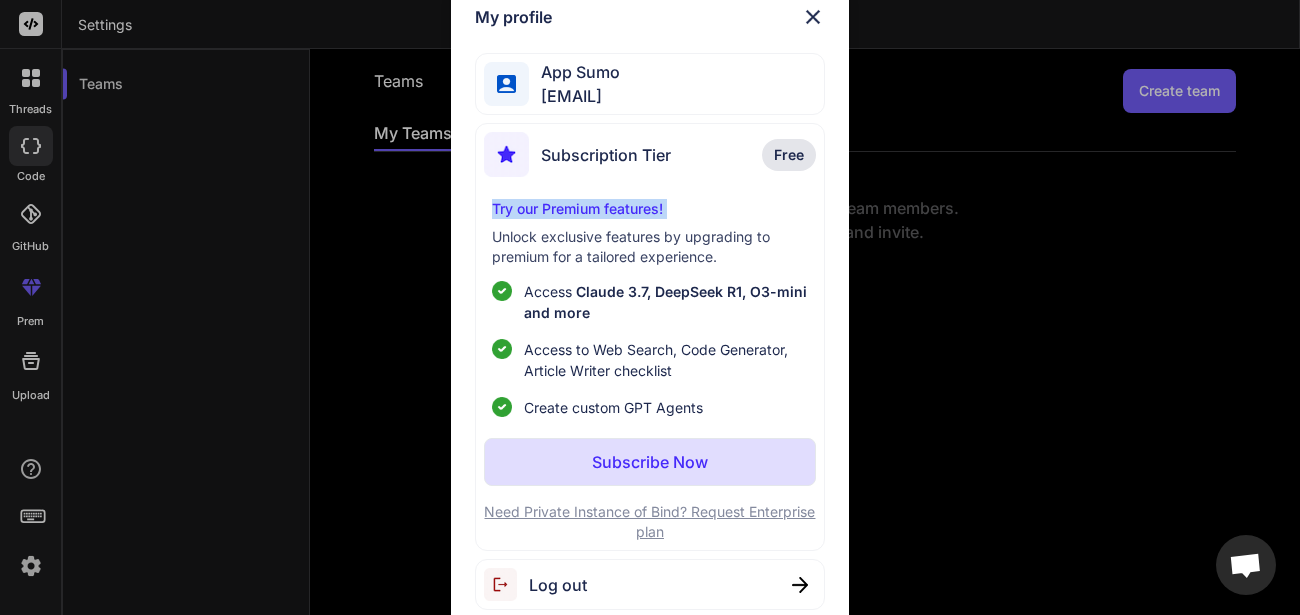 click on "Try our Premium features!" at bounding box center (649, 209) 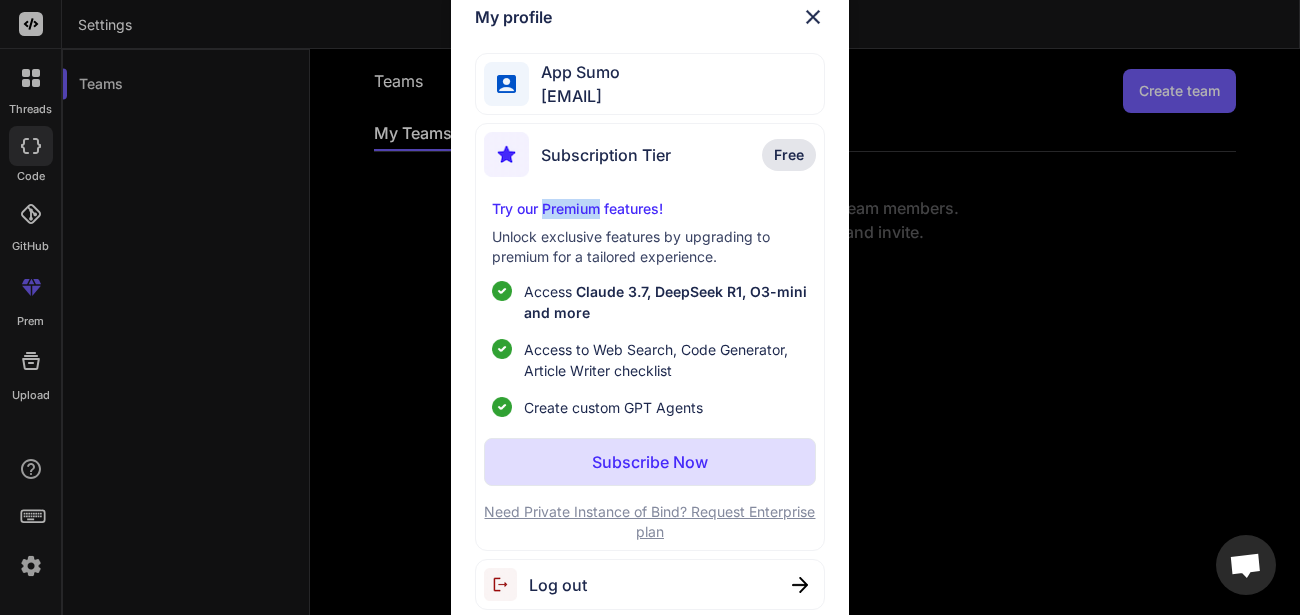 click on "Try our Premium features!" at bounding box center (649, 209) 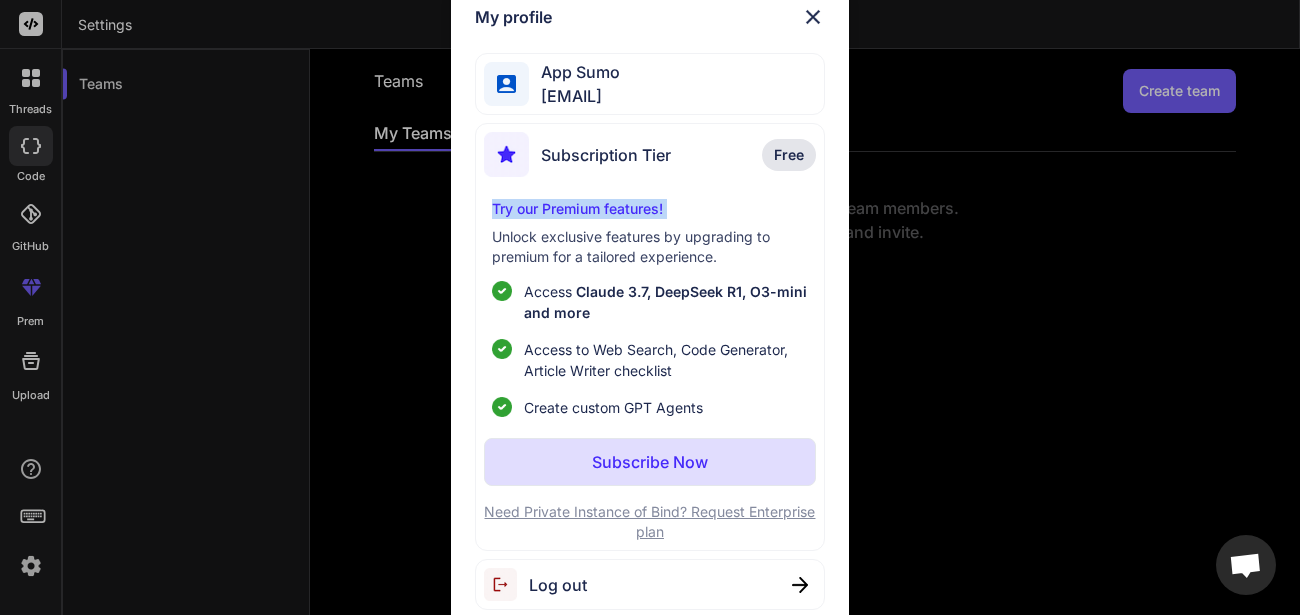 click on "Try our Premium features!" at bounding box center (649, 209) 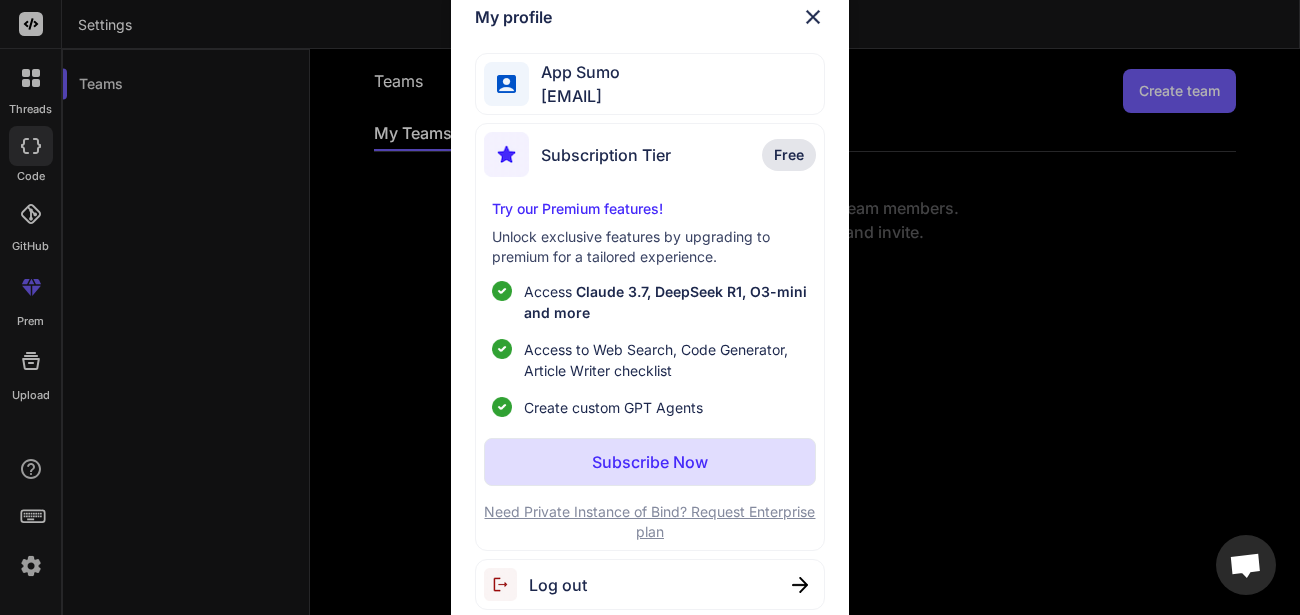 click on "Free" at bounding box center [789, 155] 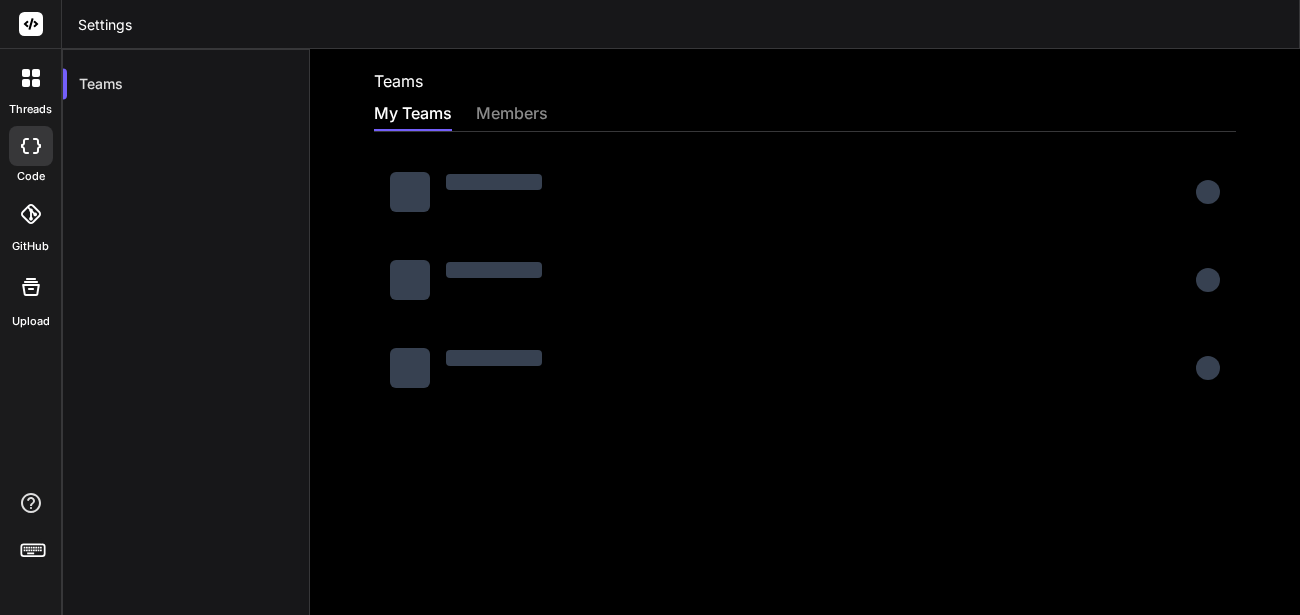 scroll, scrollTop: 0, scrollLeft: 0, axis: both 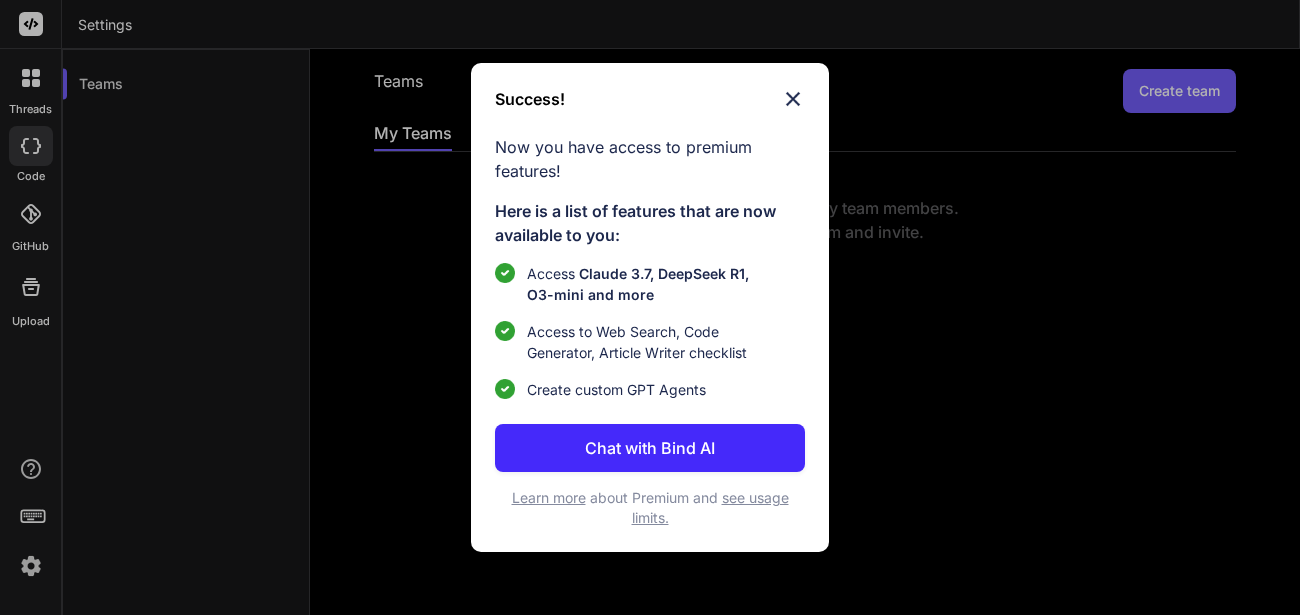 click on "Chat with Bind AI" at bounding box center (650, 448) 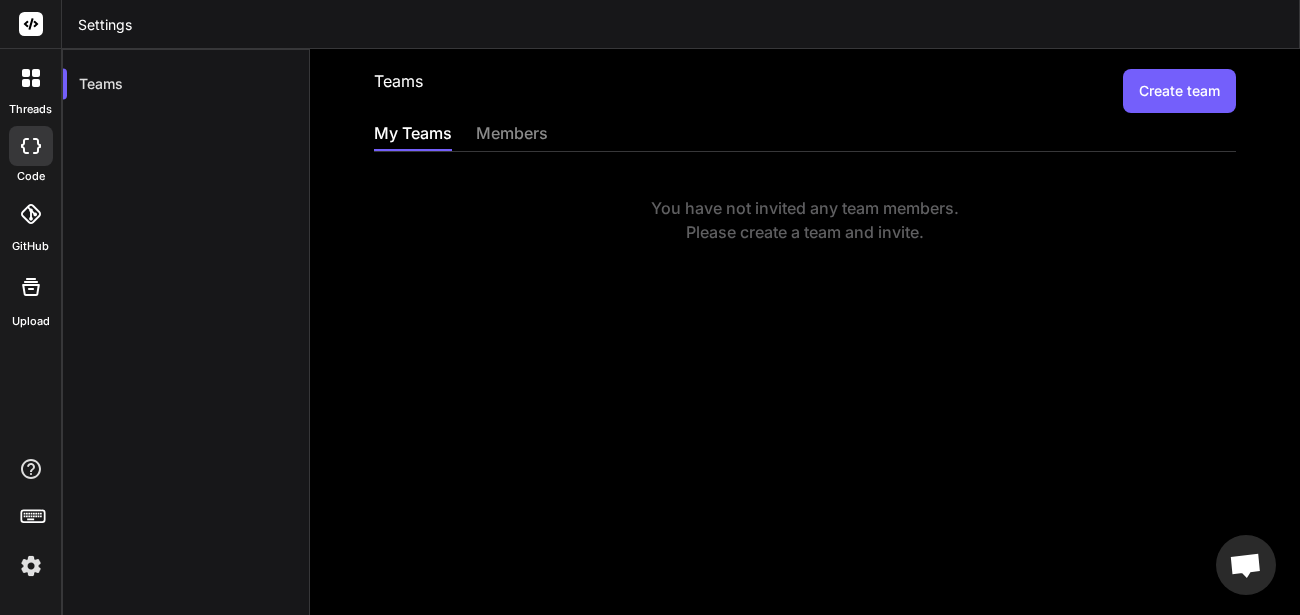 click on "Create team" at bounding box center [1179, 91] 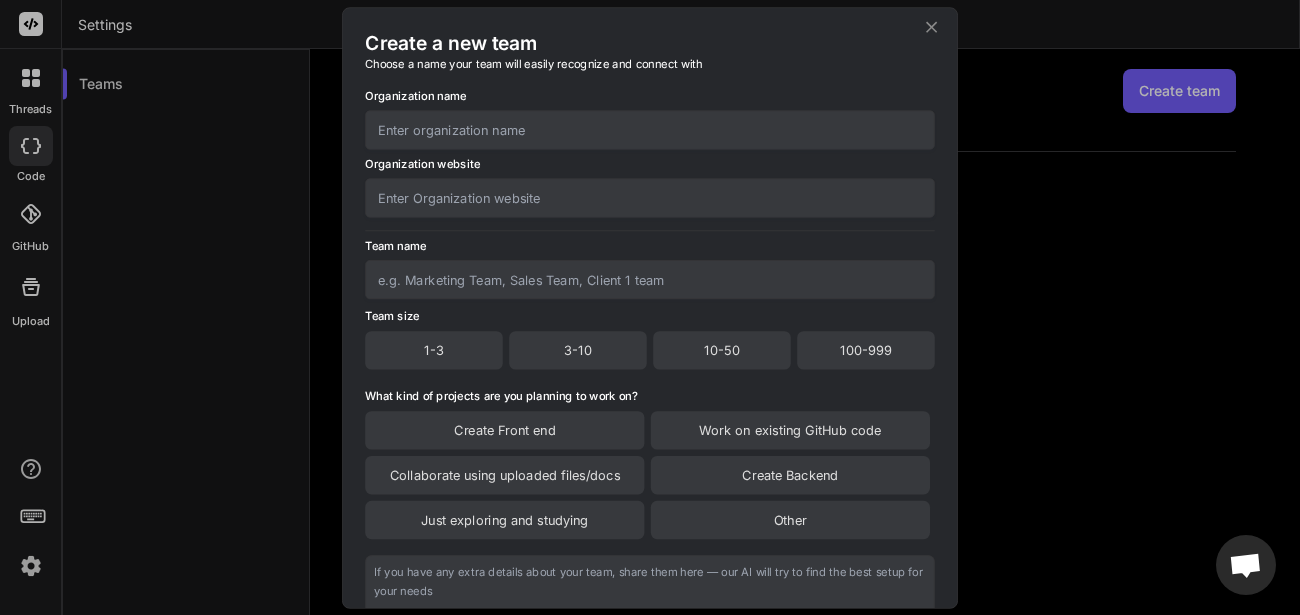 click at bounding box center [650, 129] 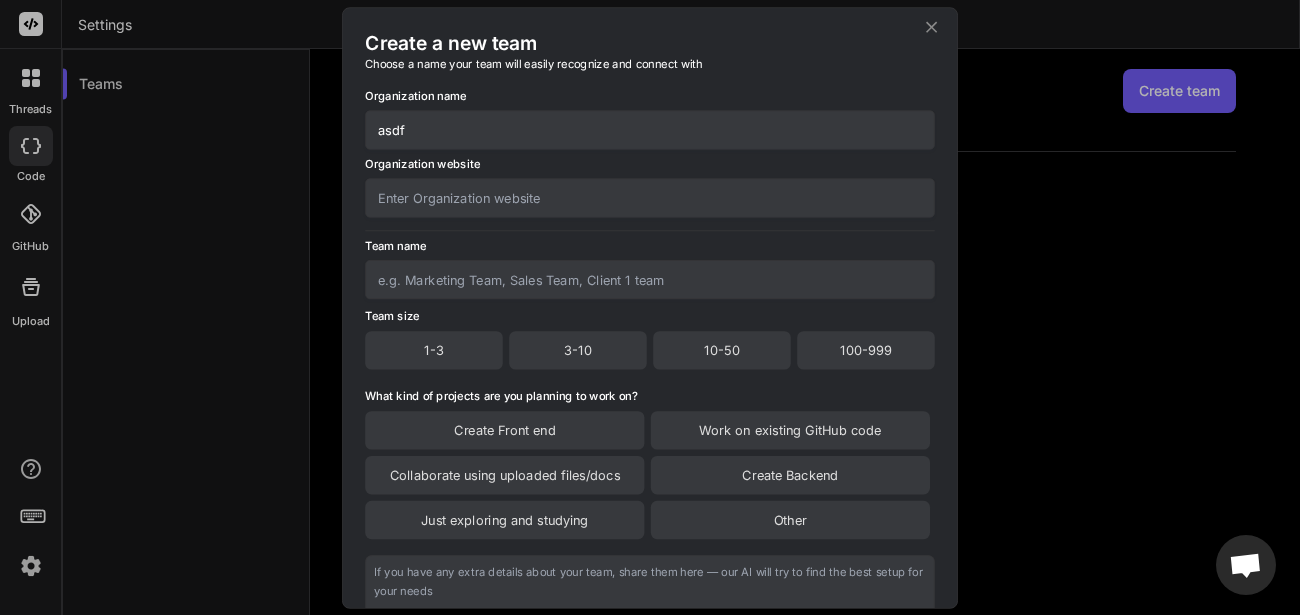 type on "asdf" 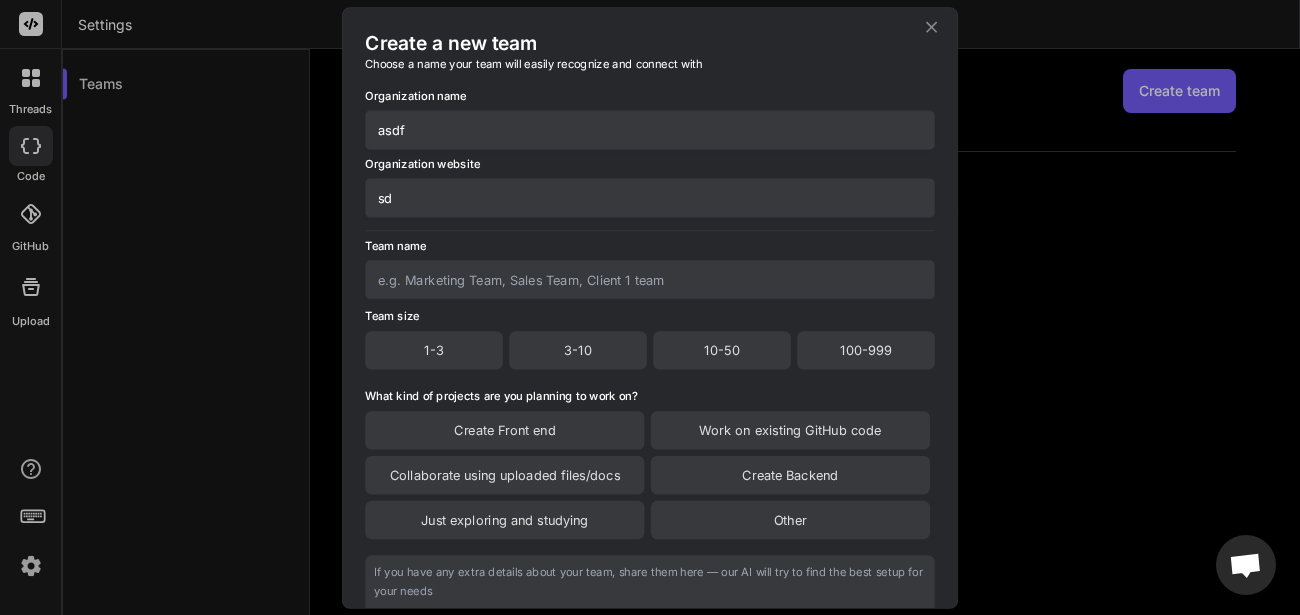 type on "sd" 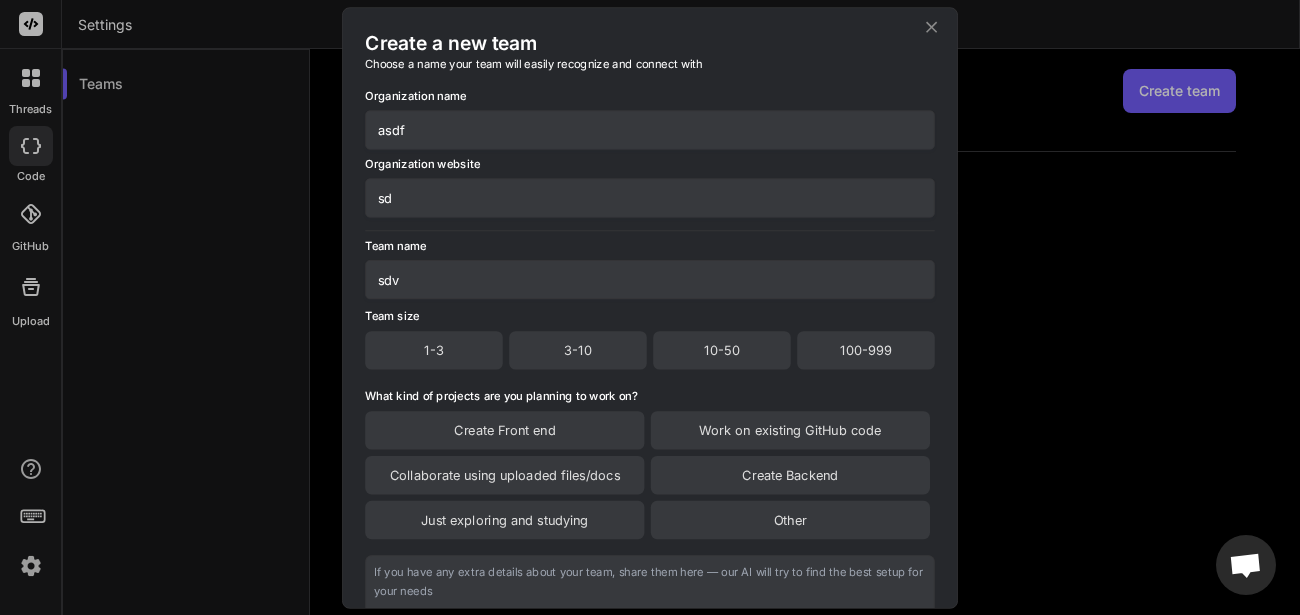type on "sdv" 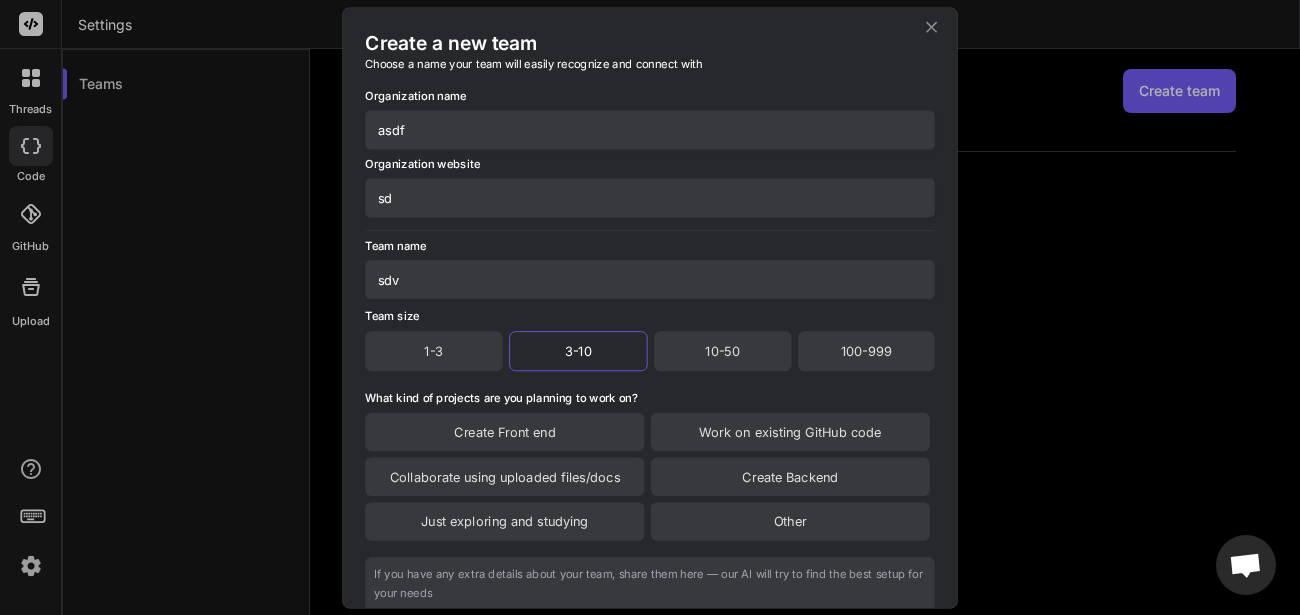 click on "Create Front end Work on existing GitHub code Collaborate using uploaded files/docs Create Backend Just exploring and studying Other" at bounding box center (650, 476) 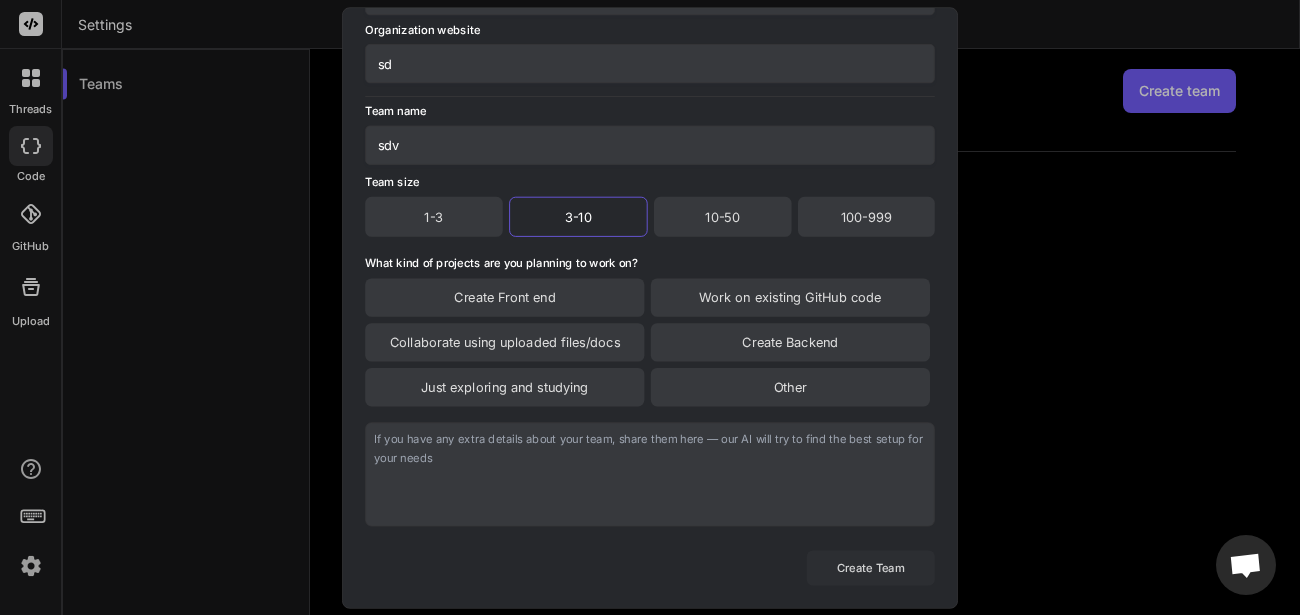 click on "Create Team" at bounding box center [871, 567] 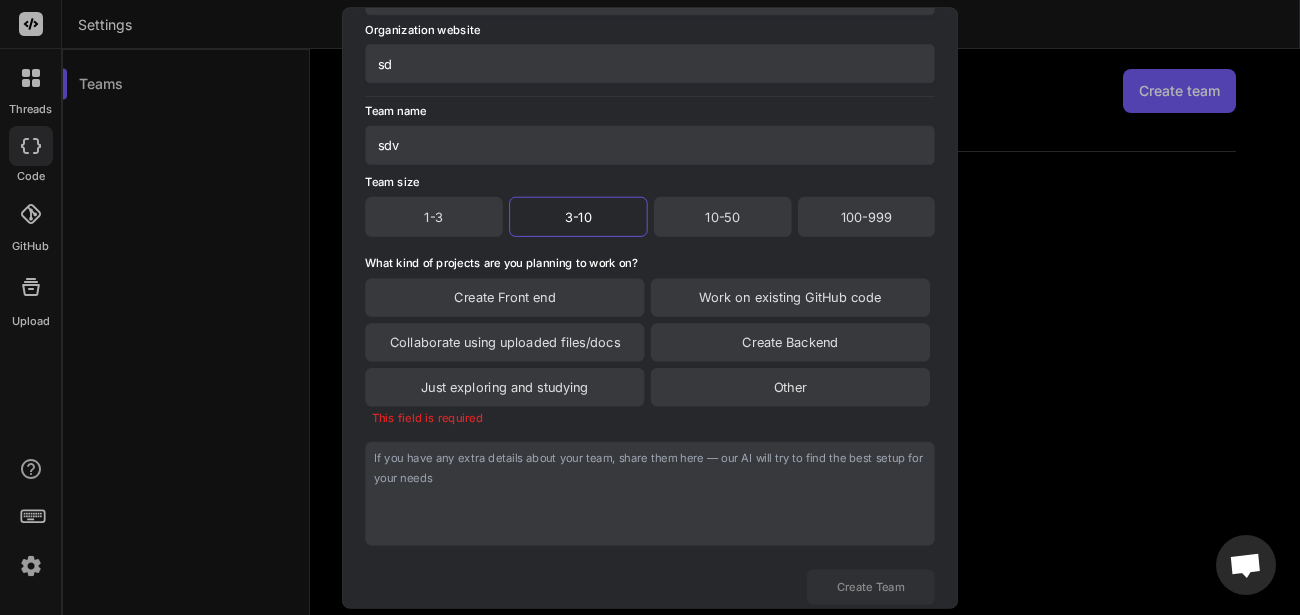 click on "Other" at bounding box center [790, 387] 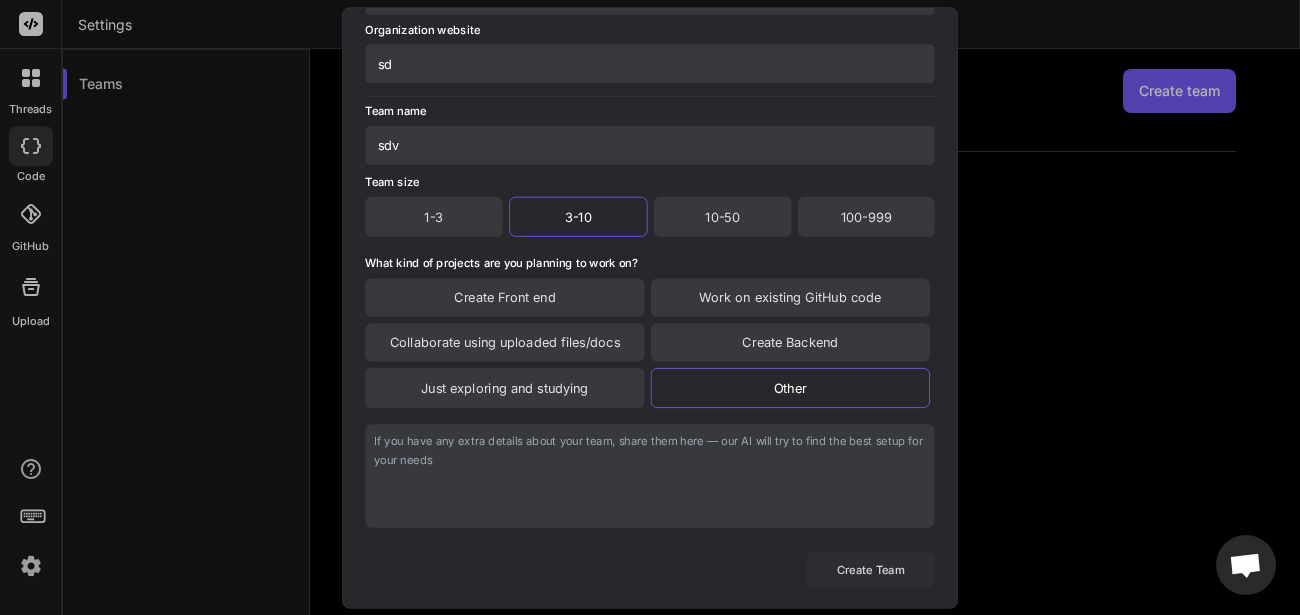click on "Create Team" at bounding box center [871, 569] 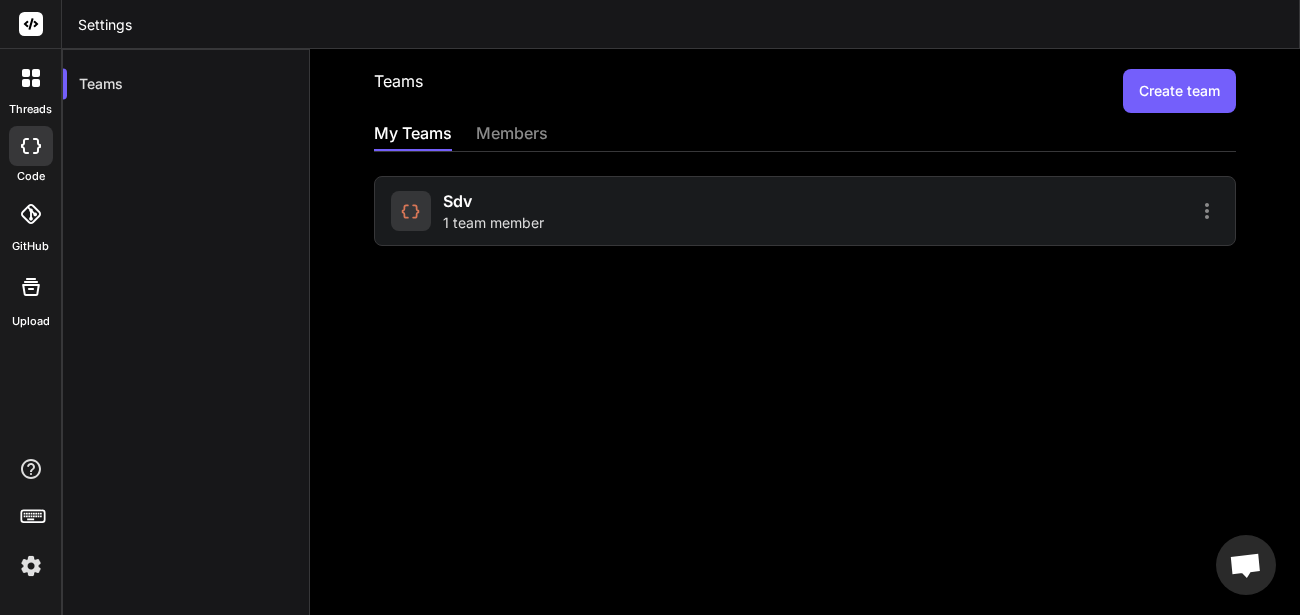 click on "1 team member" at bounding box center (493, 223) 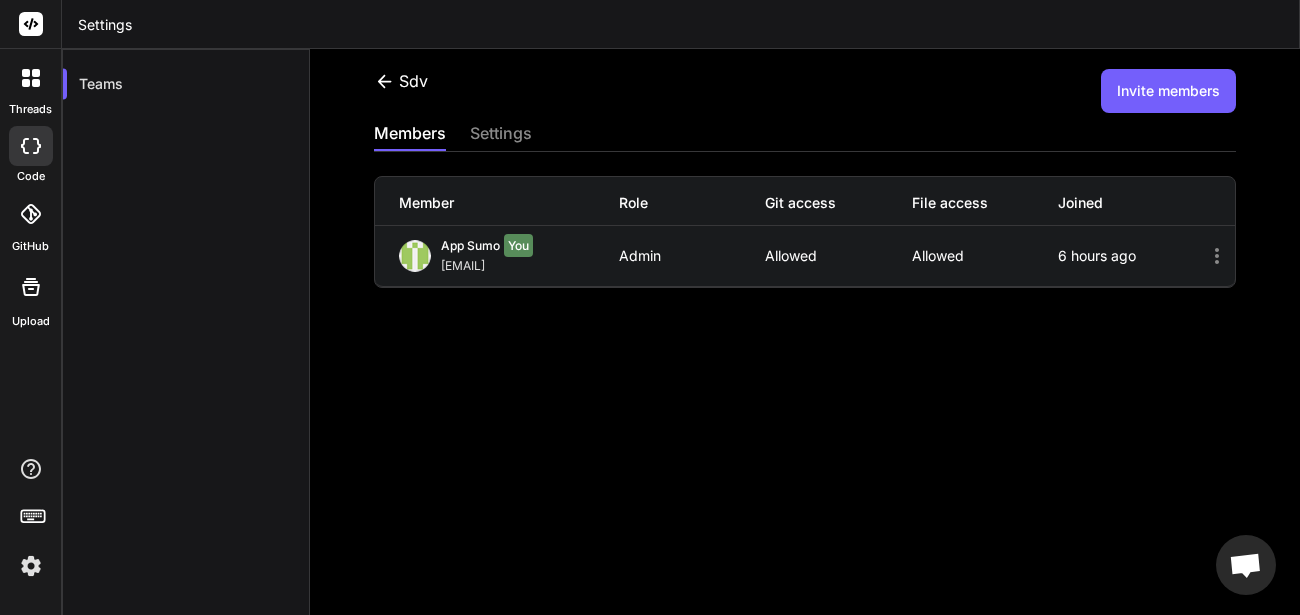 click on "Invite members" at bounding box center (1168, 91) 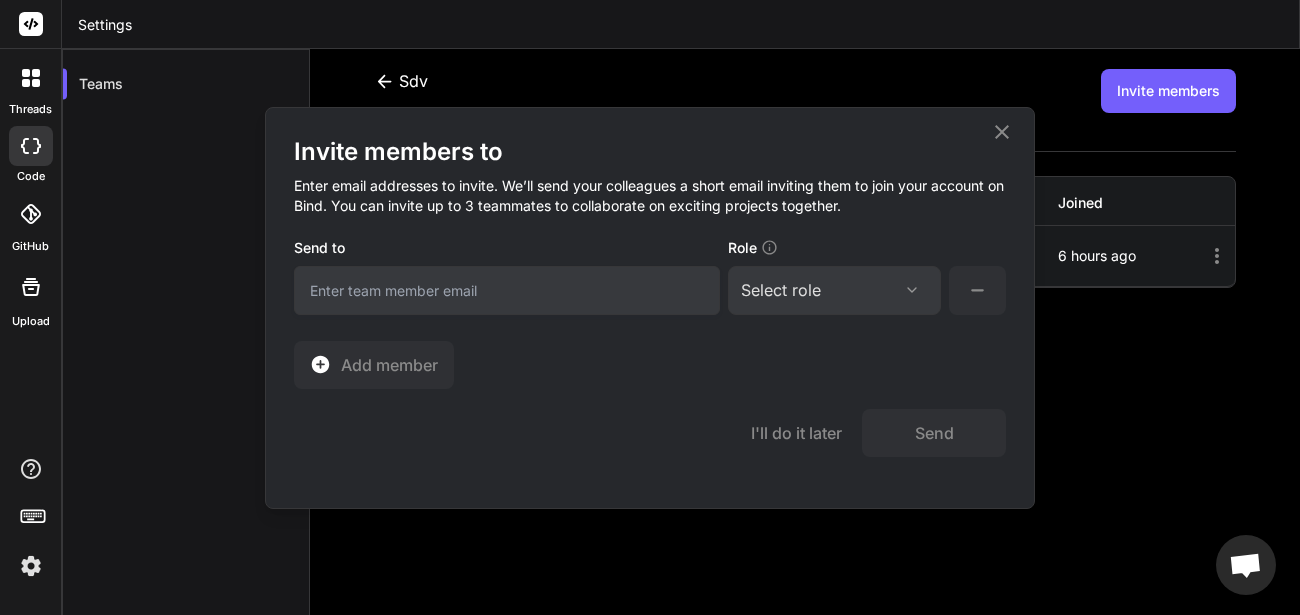 click on "Select role" at bounding box center (834, 290) 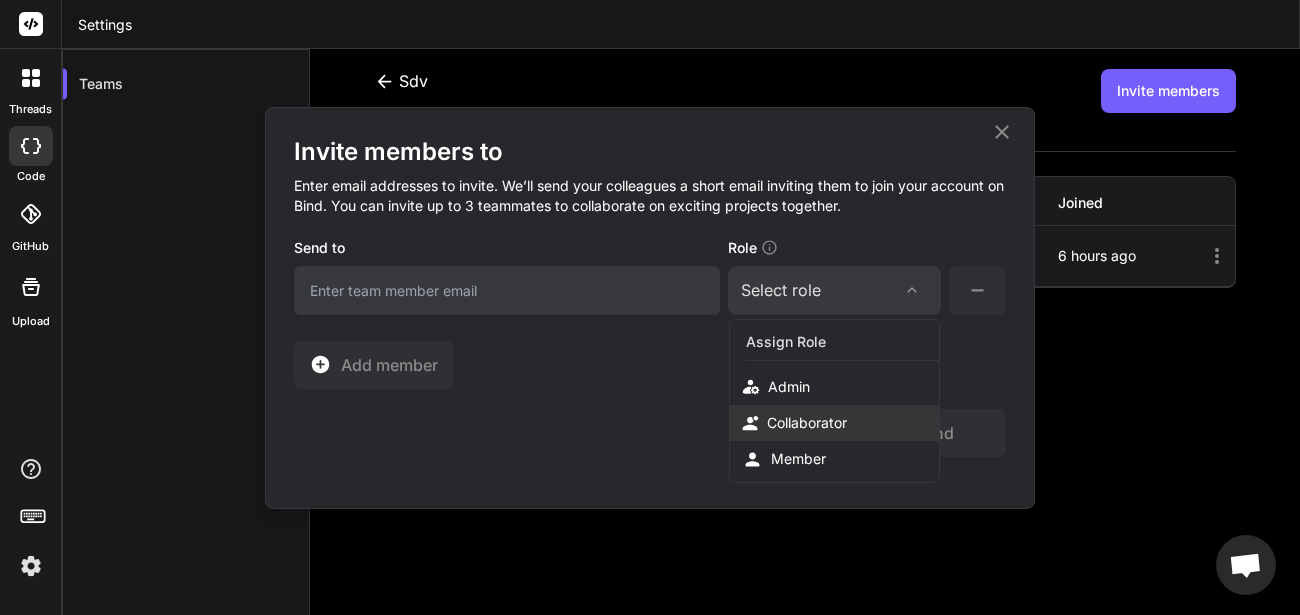 click on "Collaborator" at bounding box center [807, 423] 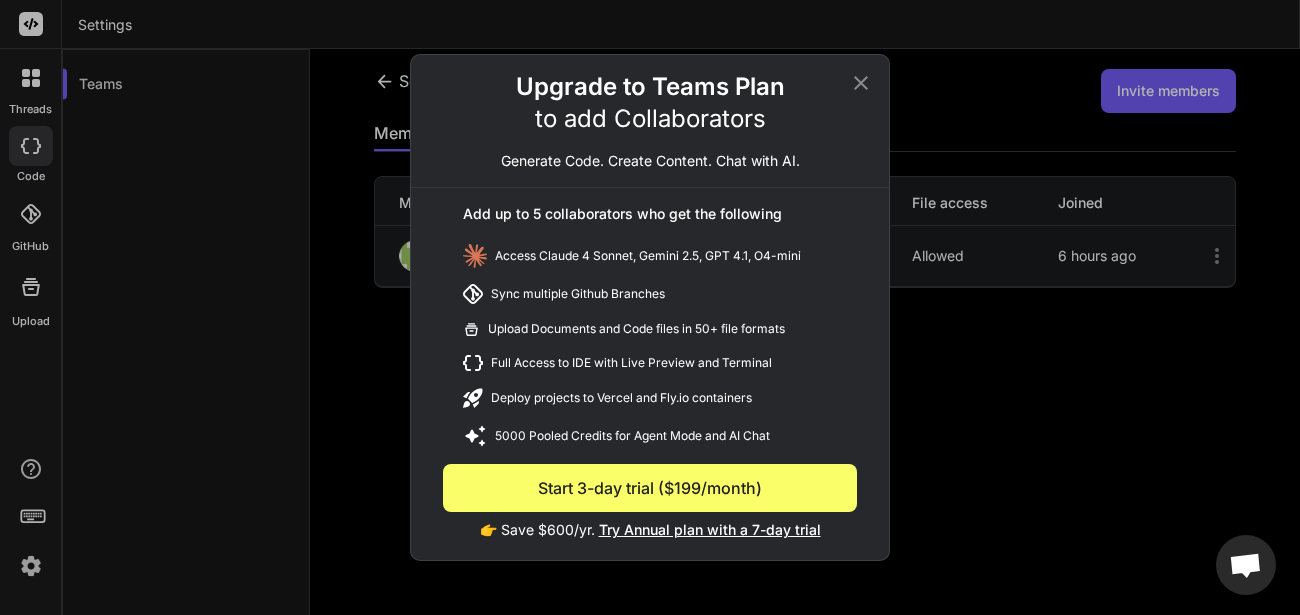 click on "Start 3-day trial ($199/month)" at bounding box center (650, 488) 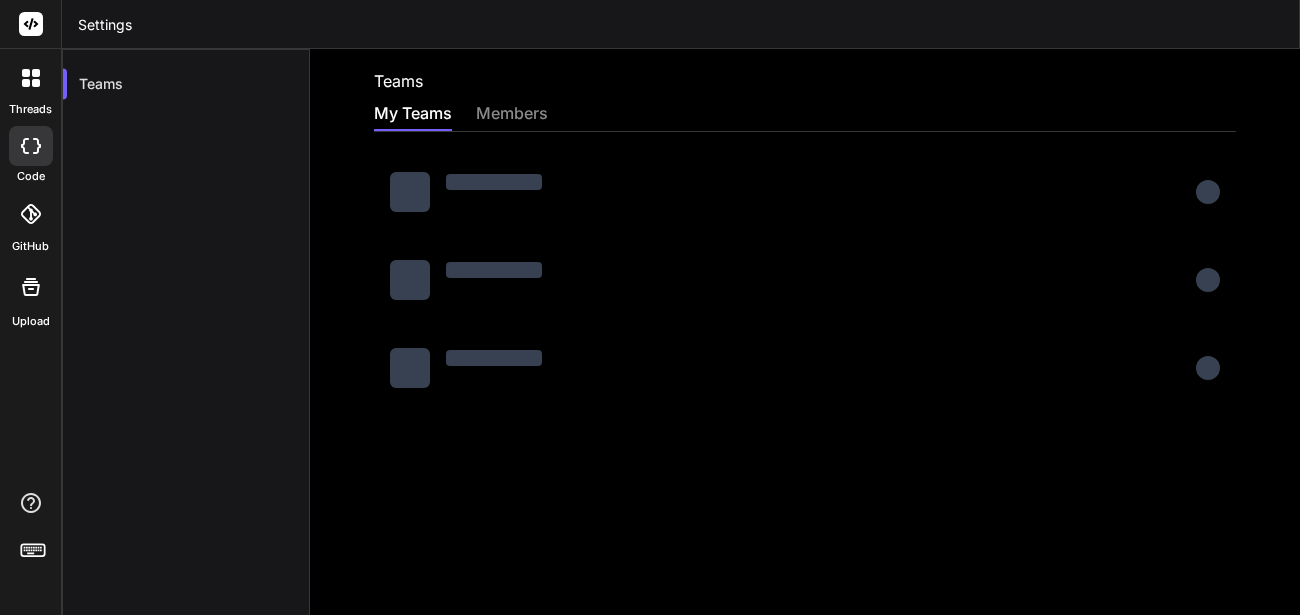 scroll, scrollTop: 0, scrollLeft: 0, axis: both 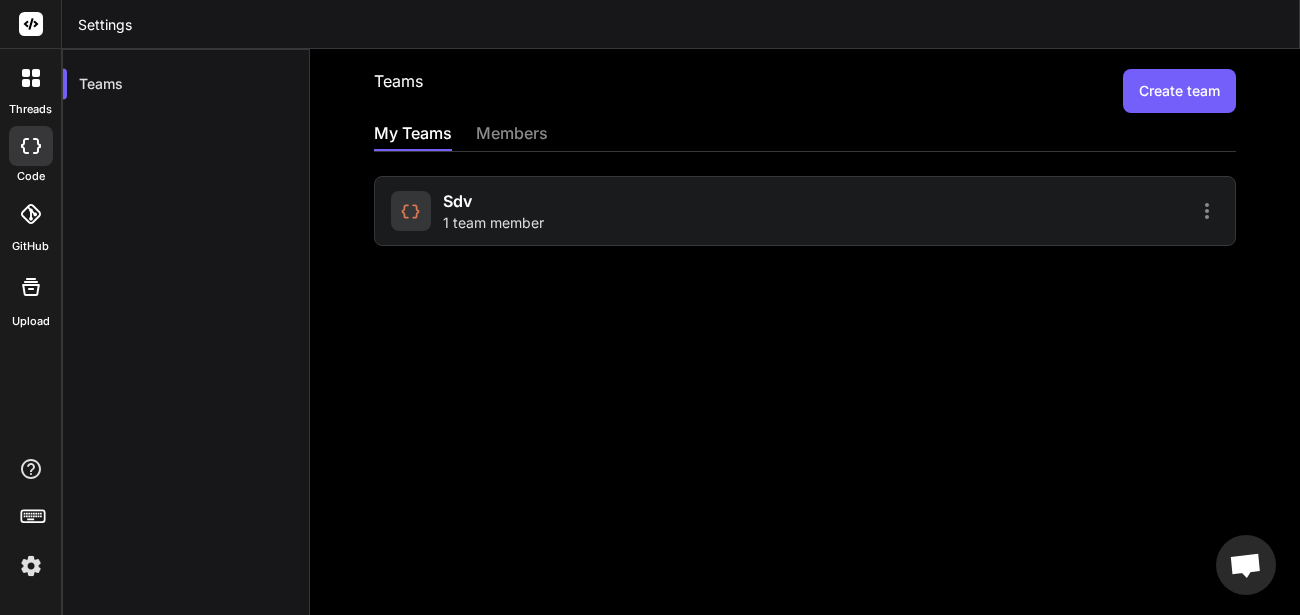click on "sdv 1 team member" at bounding box center [493, 211] 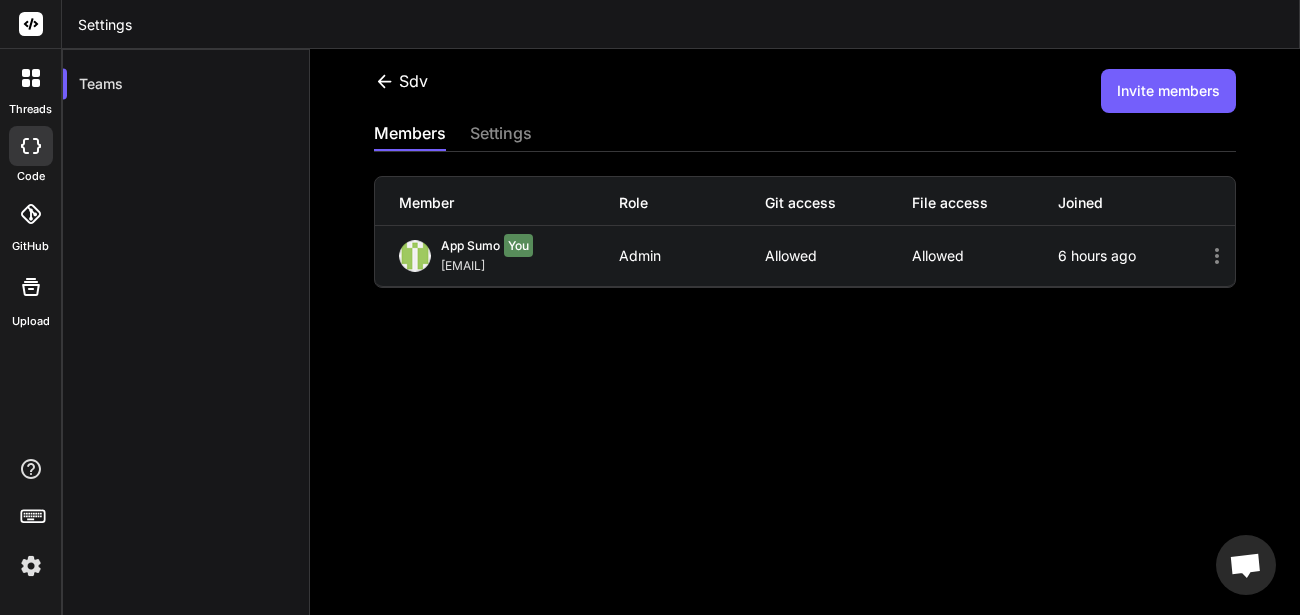 click on "Invite members" at bounding box center (1168, 91) 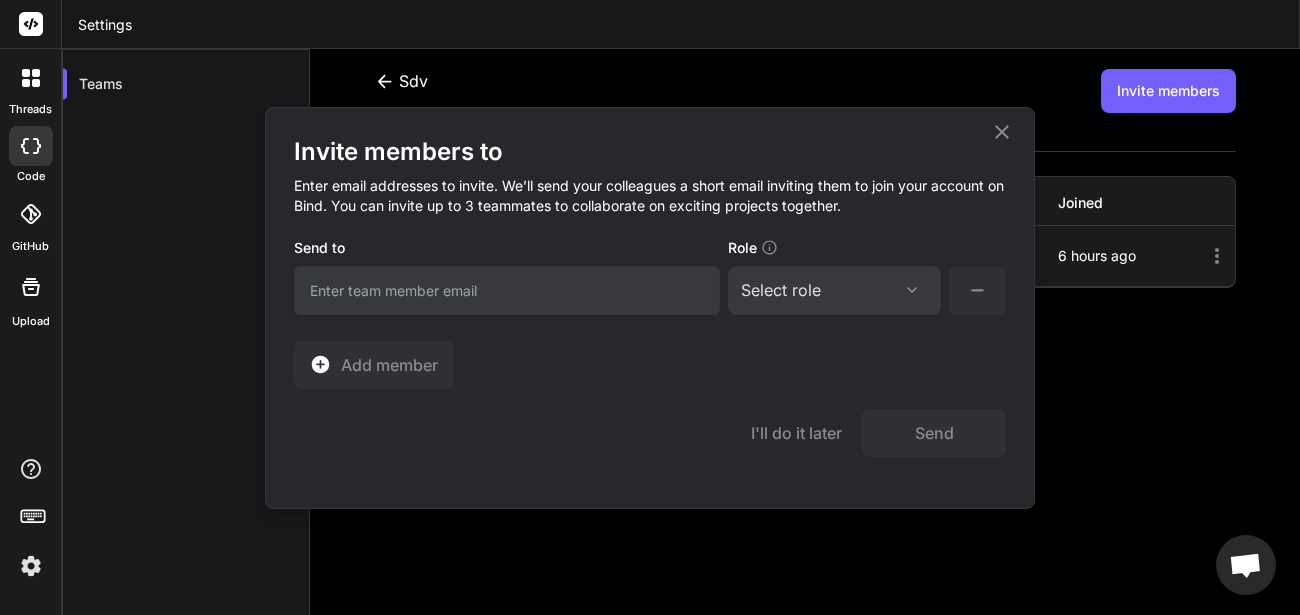 click on "Select role" at bounding box center (834, 290) 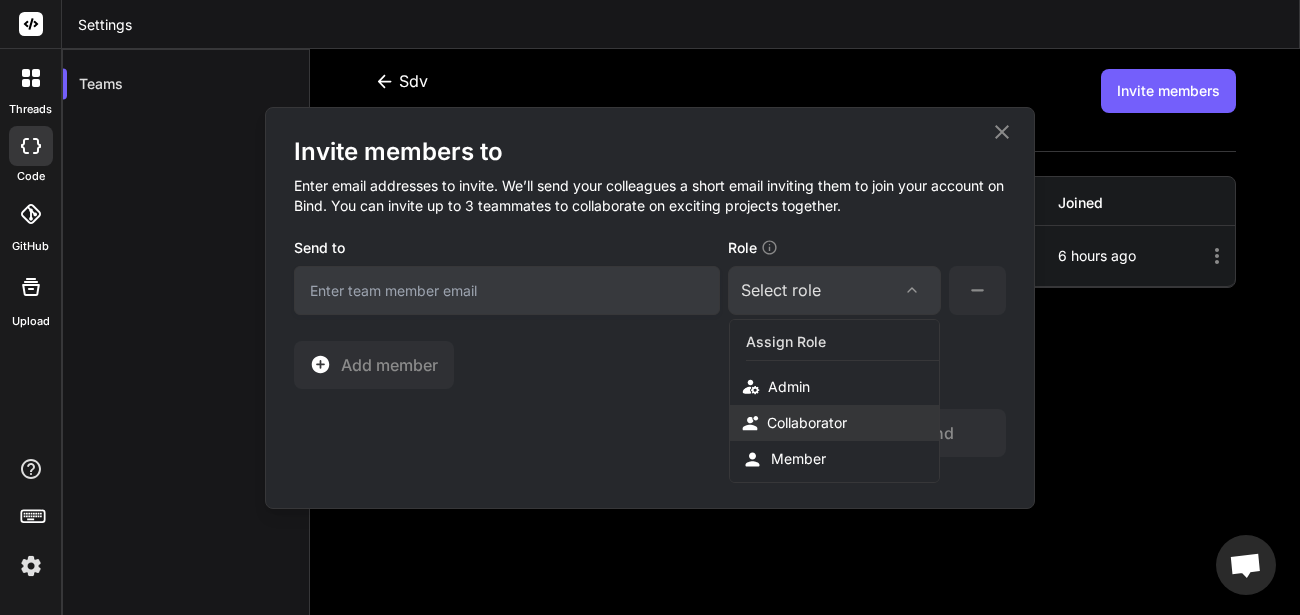 click on "Collaborator" at bounding box center [807, 423] 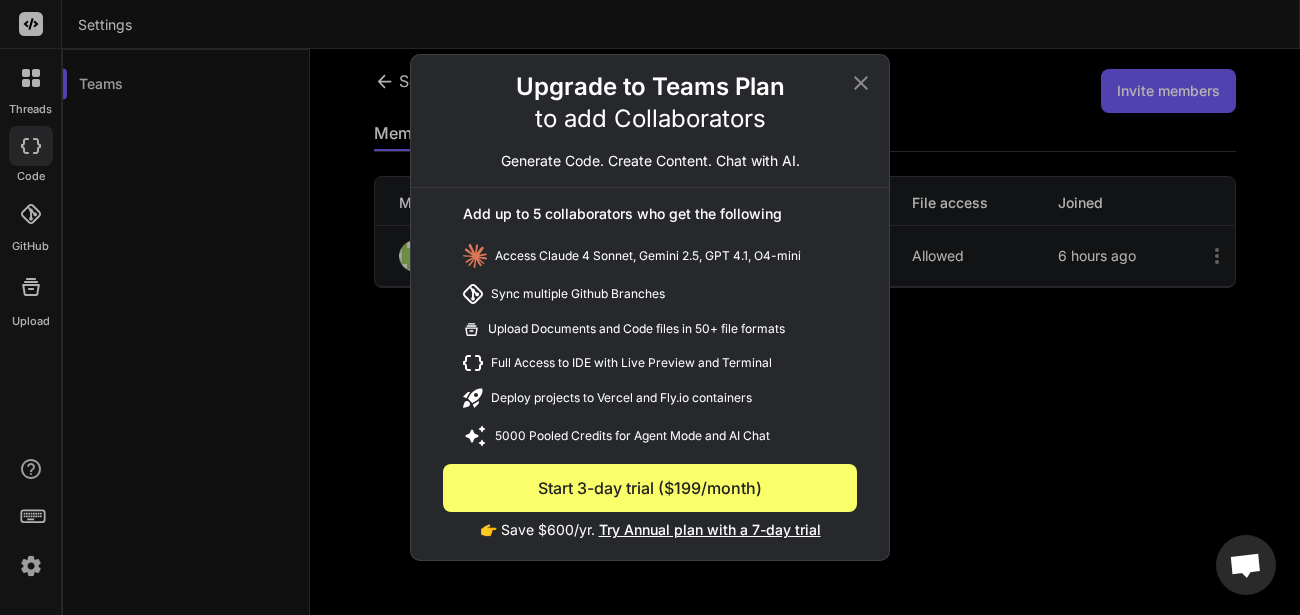 click on "Try Annual plan with a 7-day trial" at bounding box center [710, 529] 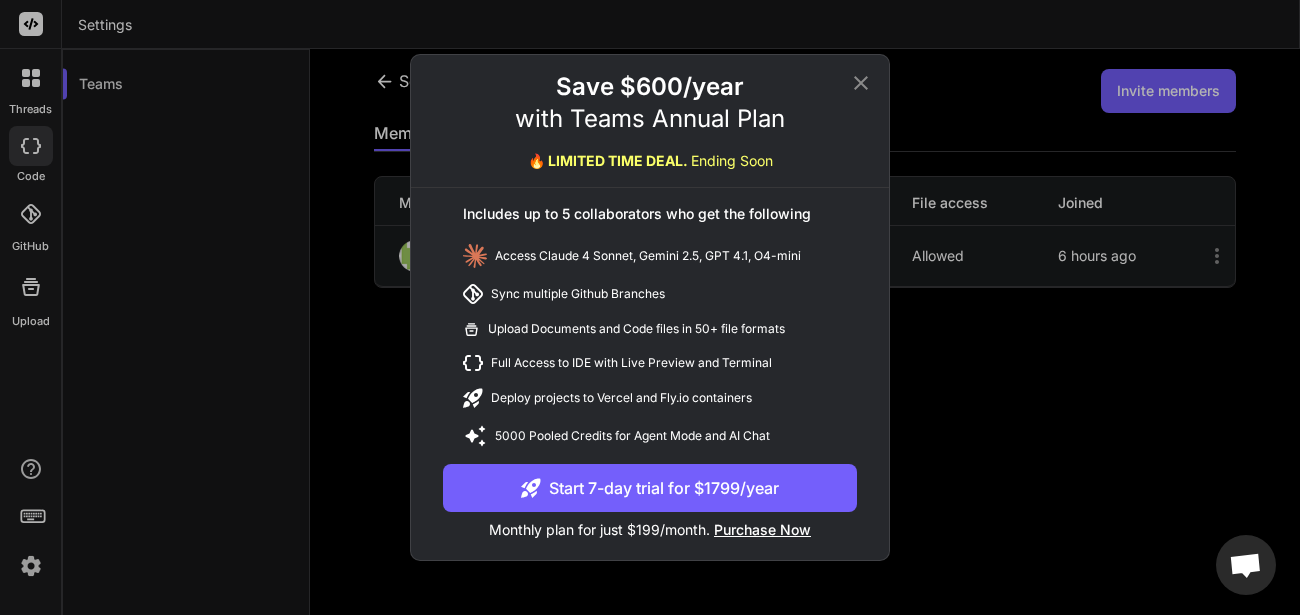click on "Start 7-day trial for $1799/year" at bounding box center (650, 488) 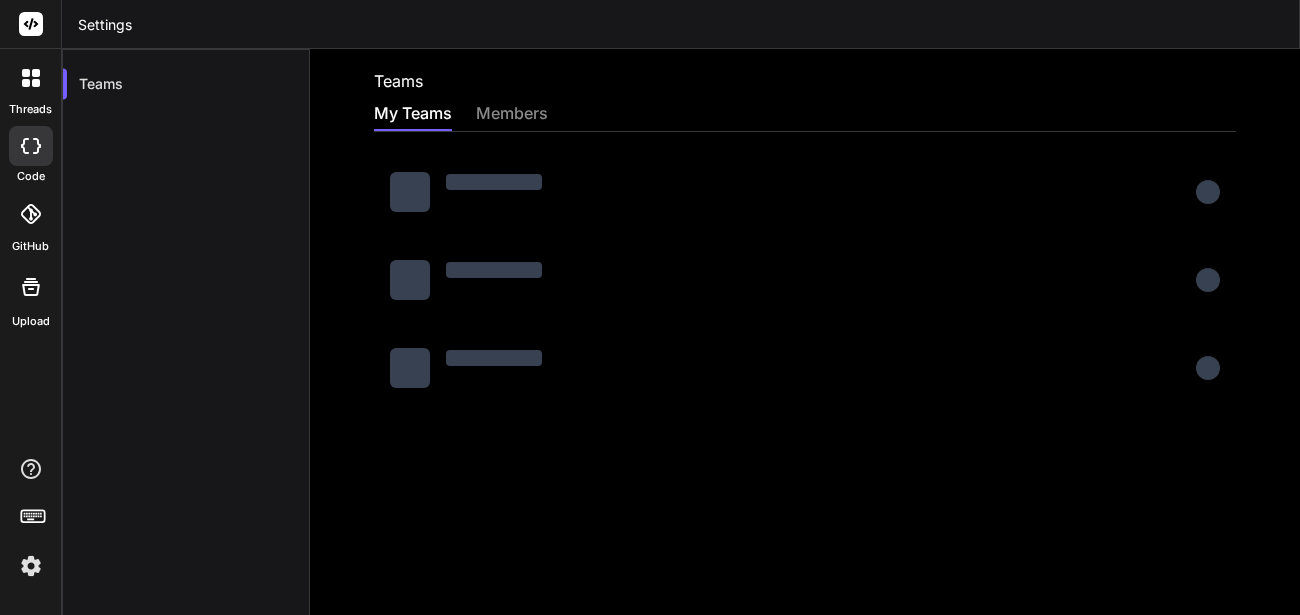 scroll, scrollTop: 0, scrollLeft: 0, axis: both 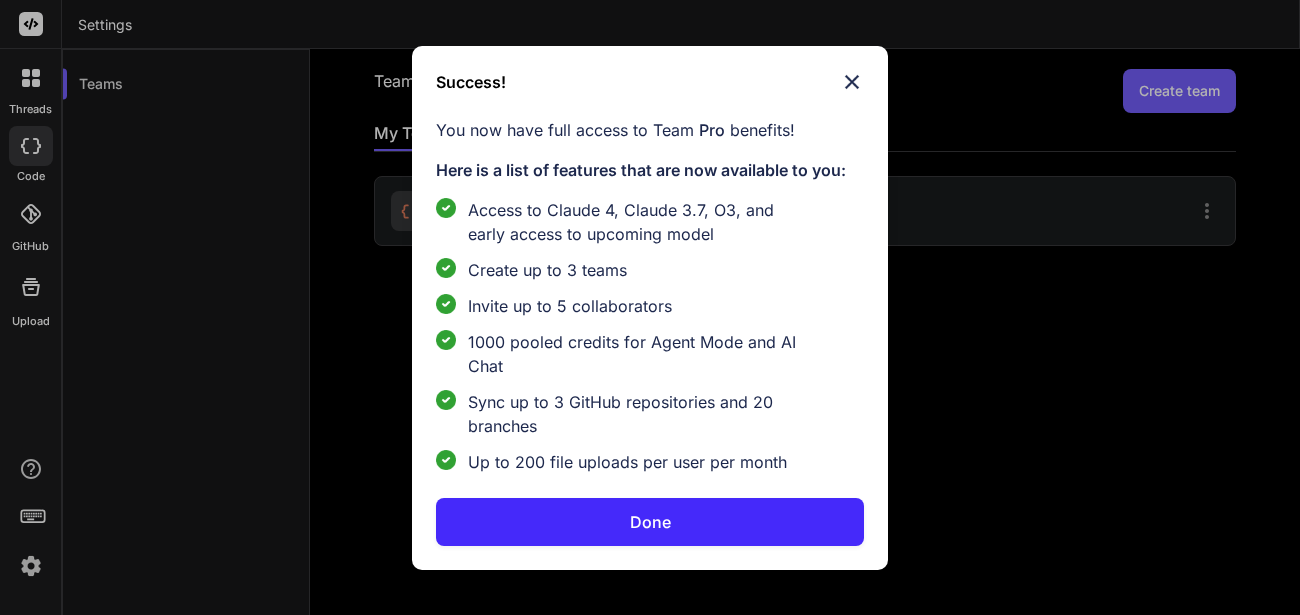 click on "Done" at bounding box center [650, 522] 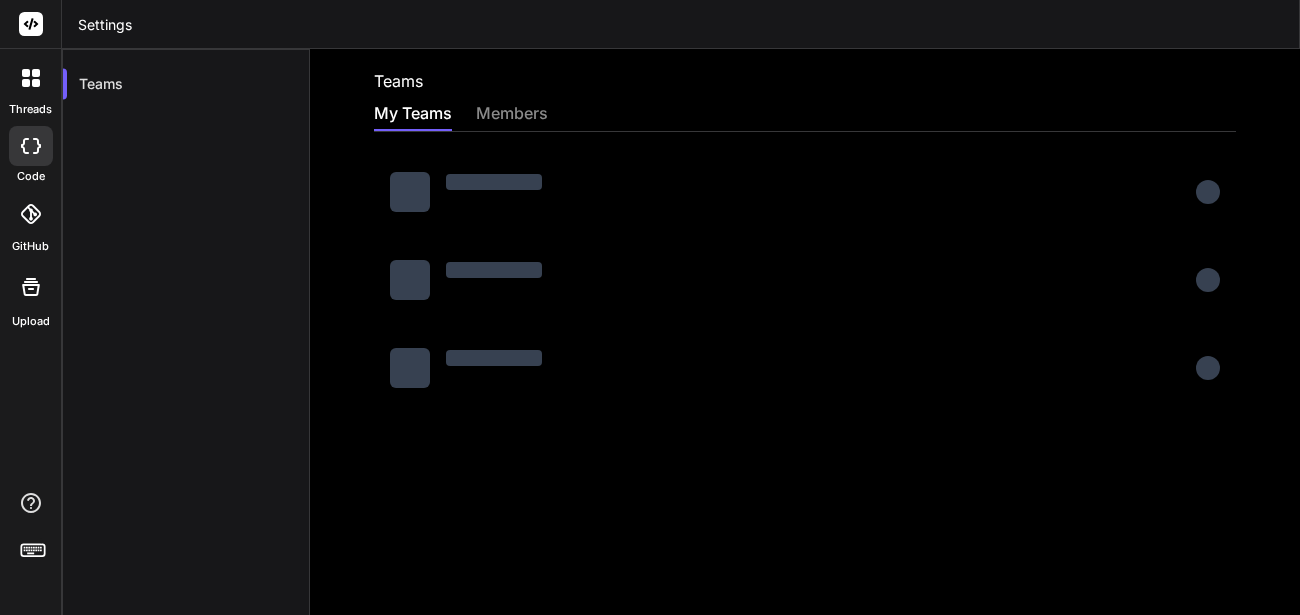scroll, scrollTop: 0, scrollLeft: 0, axis: both 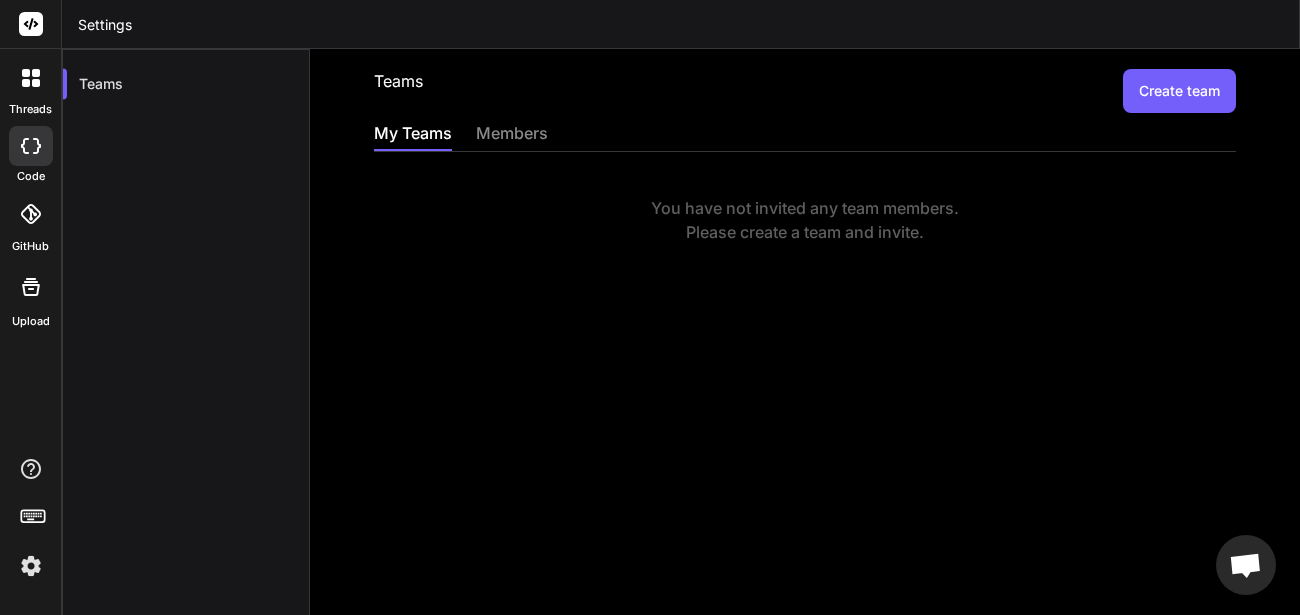 click on "Create team" at bounding box center [1179, 91] 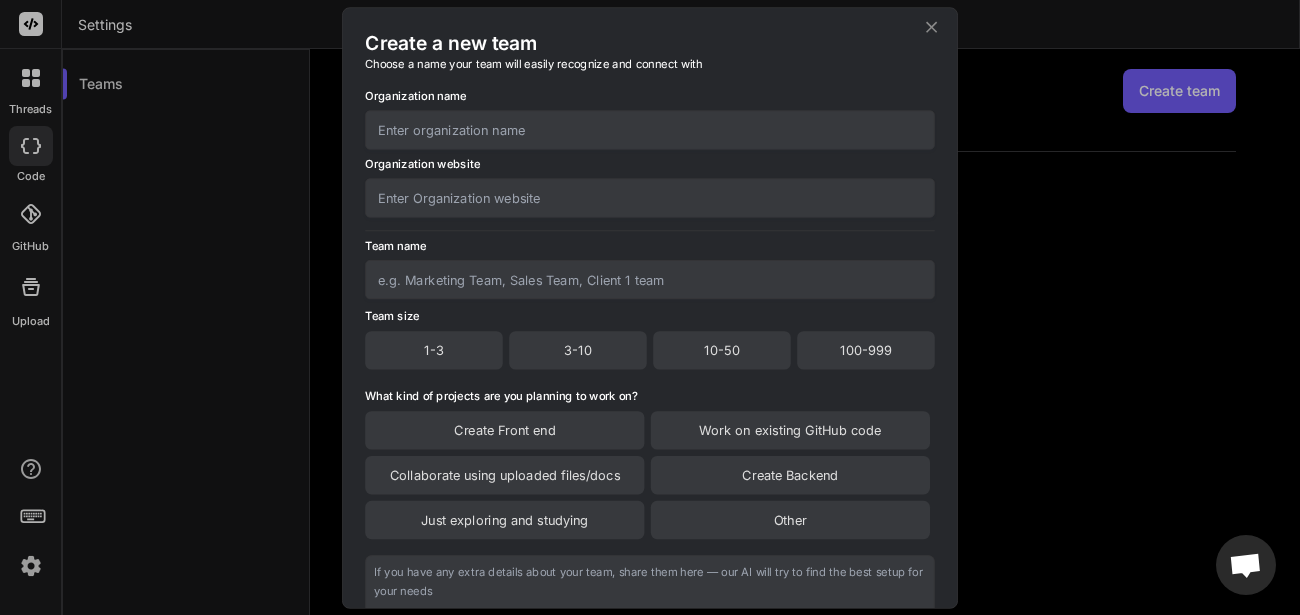 click at bounding box center [650, 129] 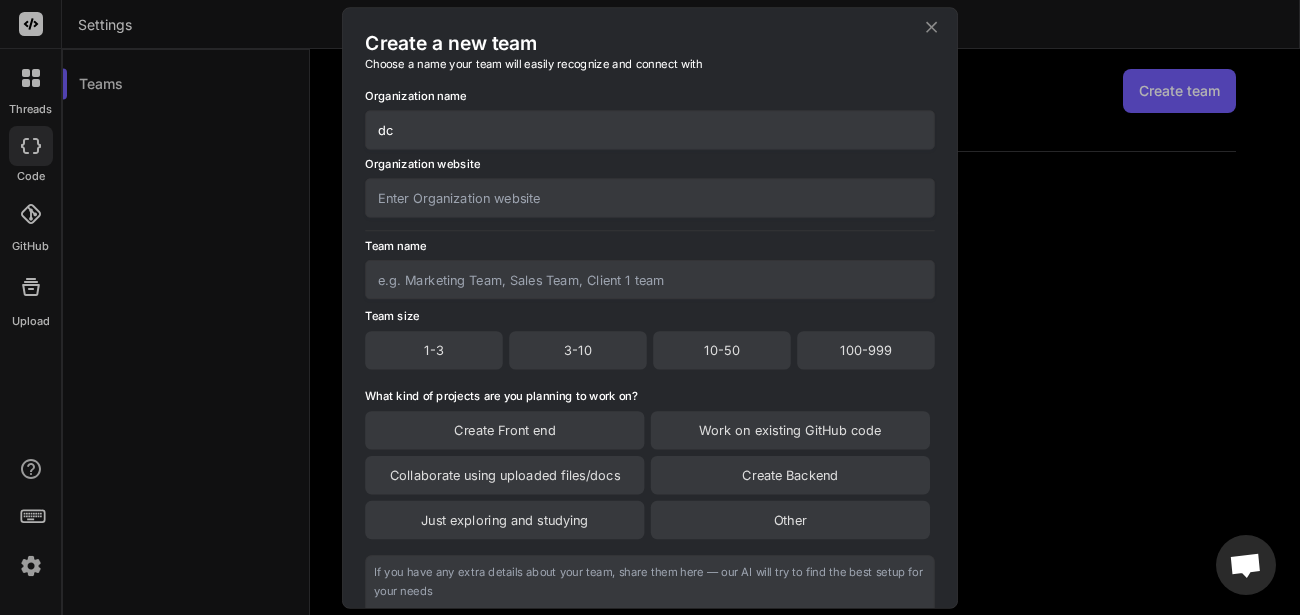 type on "dc" 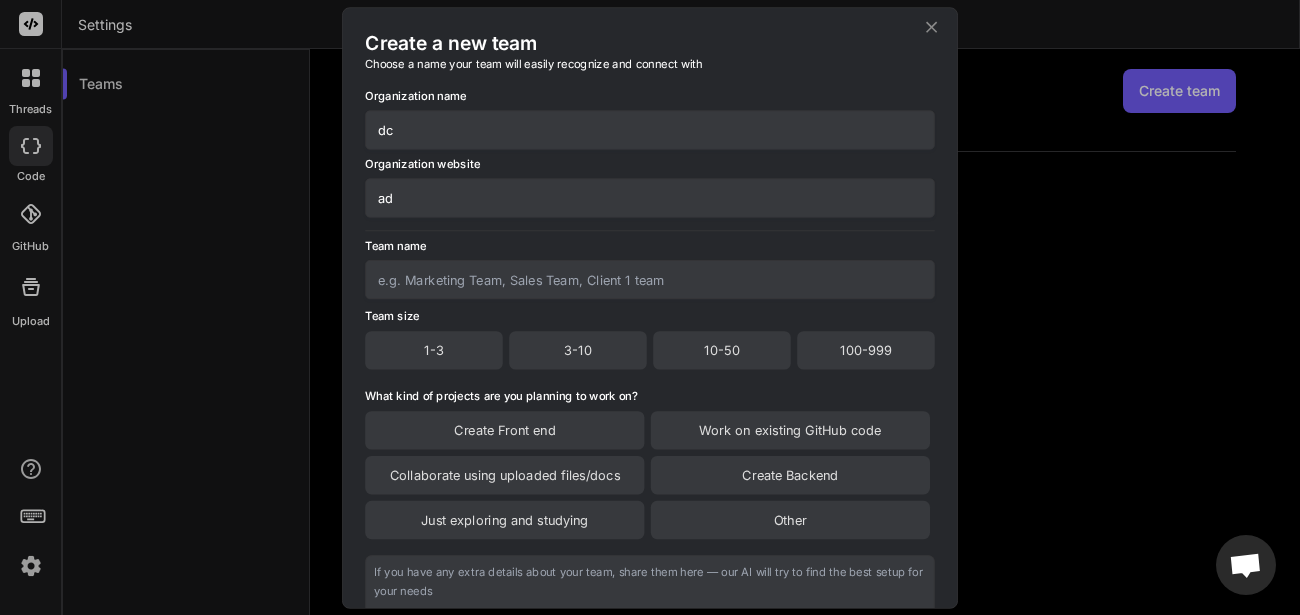 type on "ad" 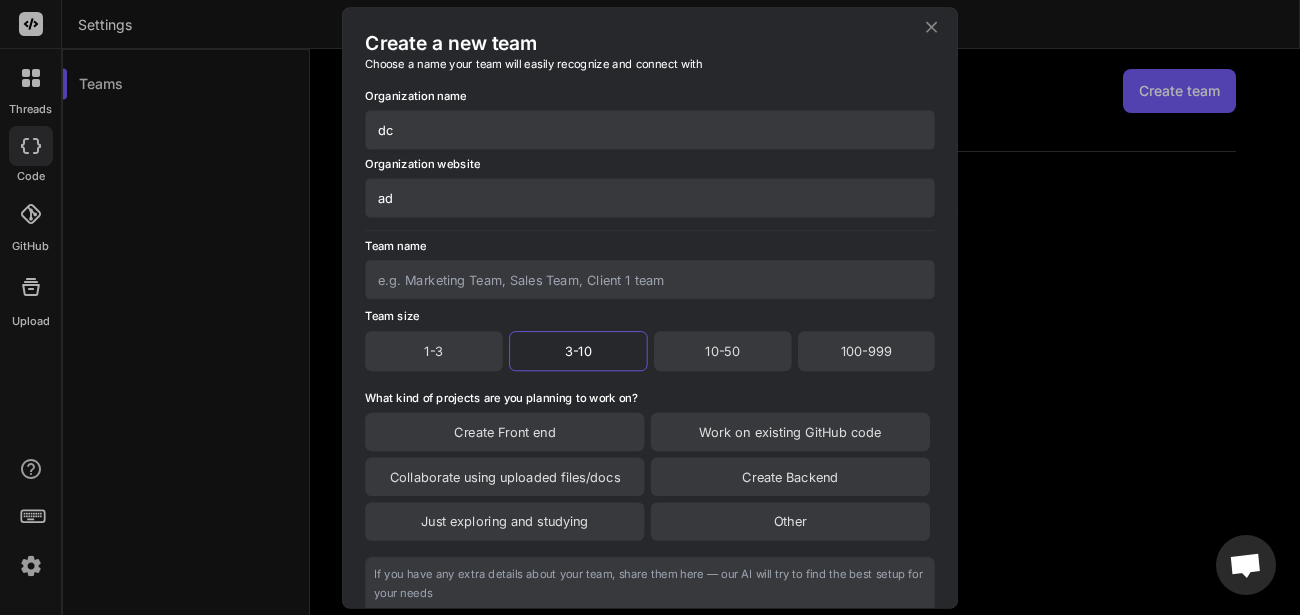 click at bounding box center (650, 279) 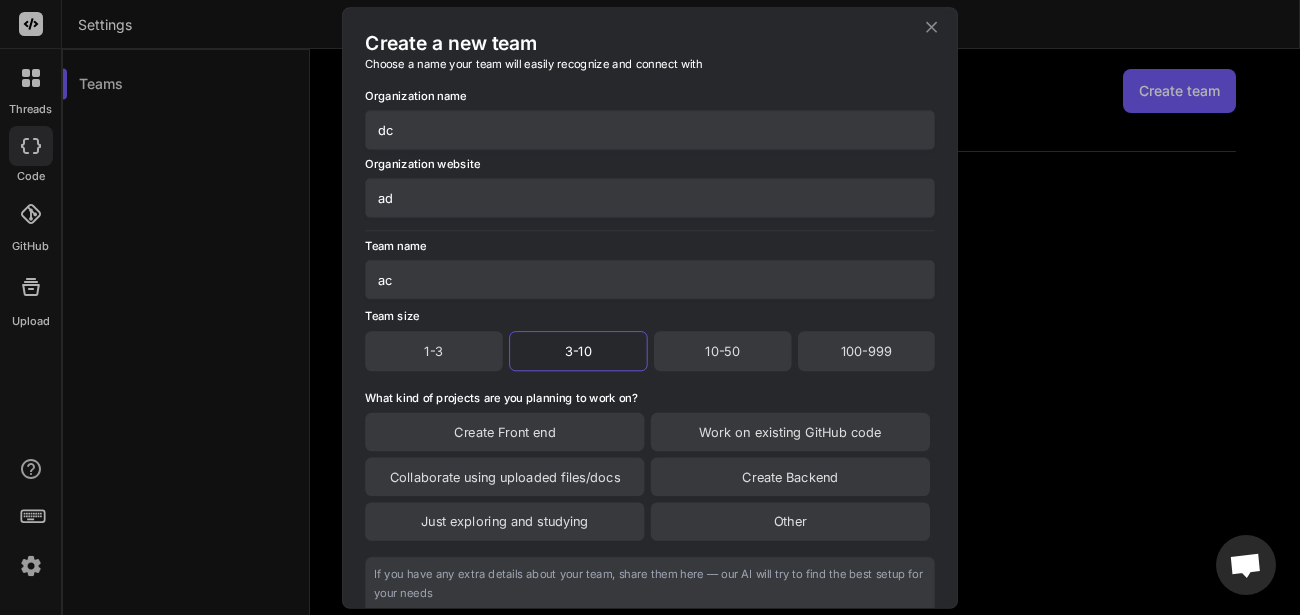 type on "ac" 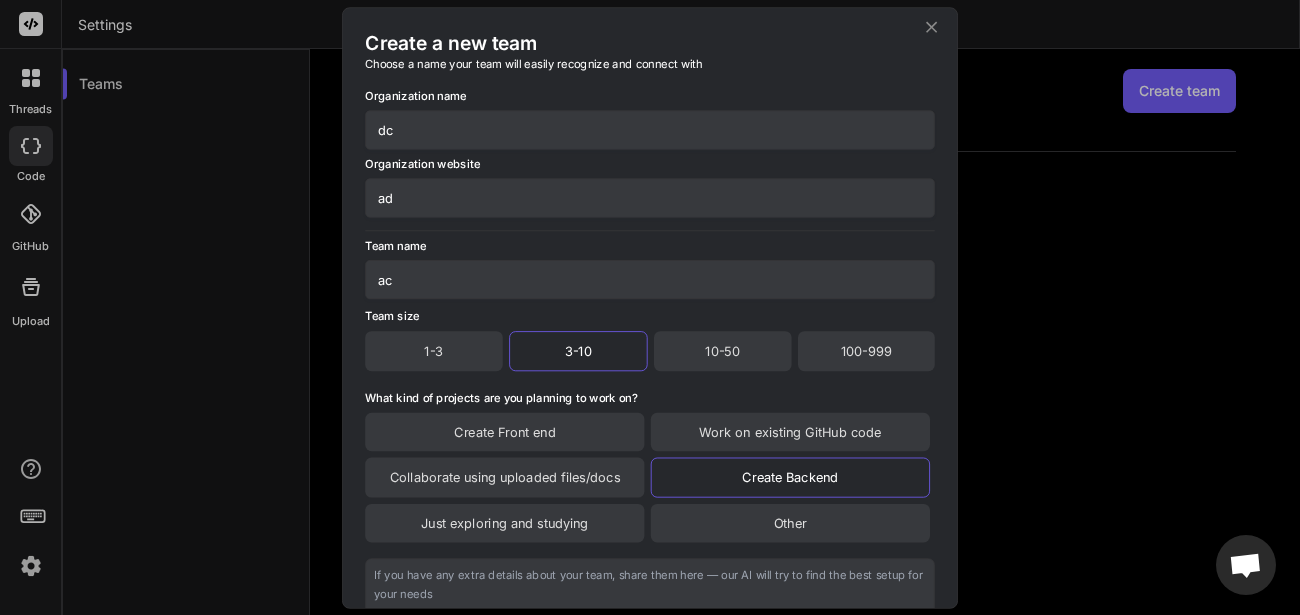 scroll, scrollTop: 170, scrollLeft: 0, axis: vertical 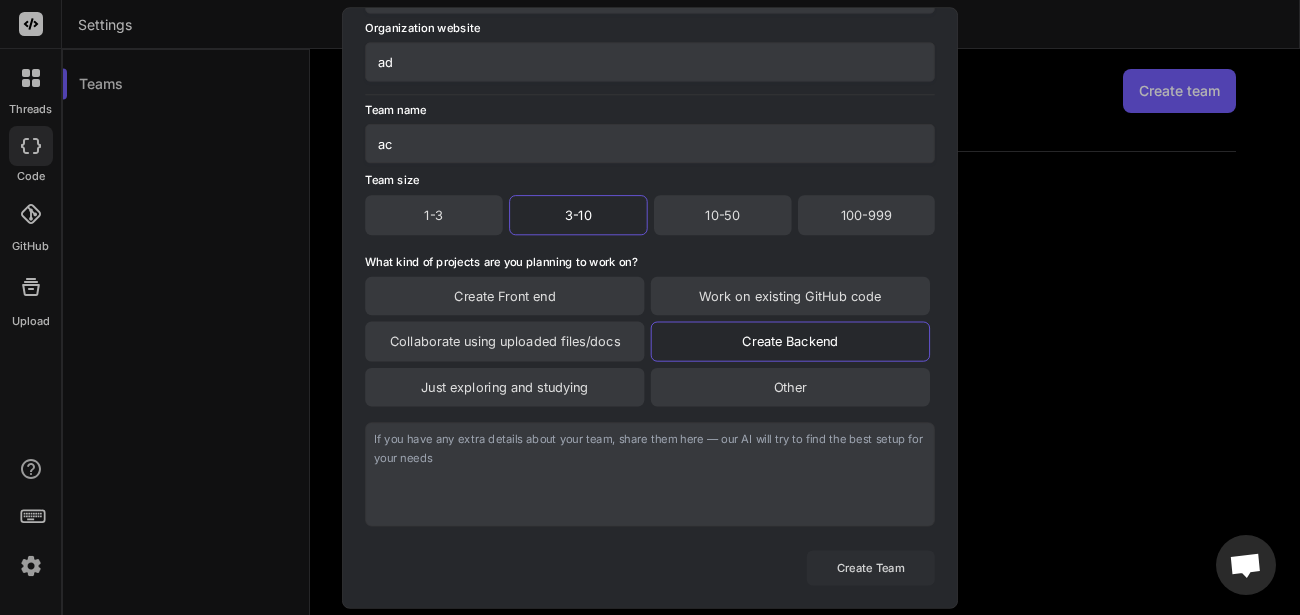 click on "Create Team" at bounding box center (871, 567) 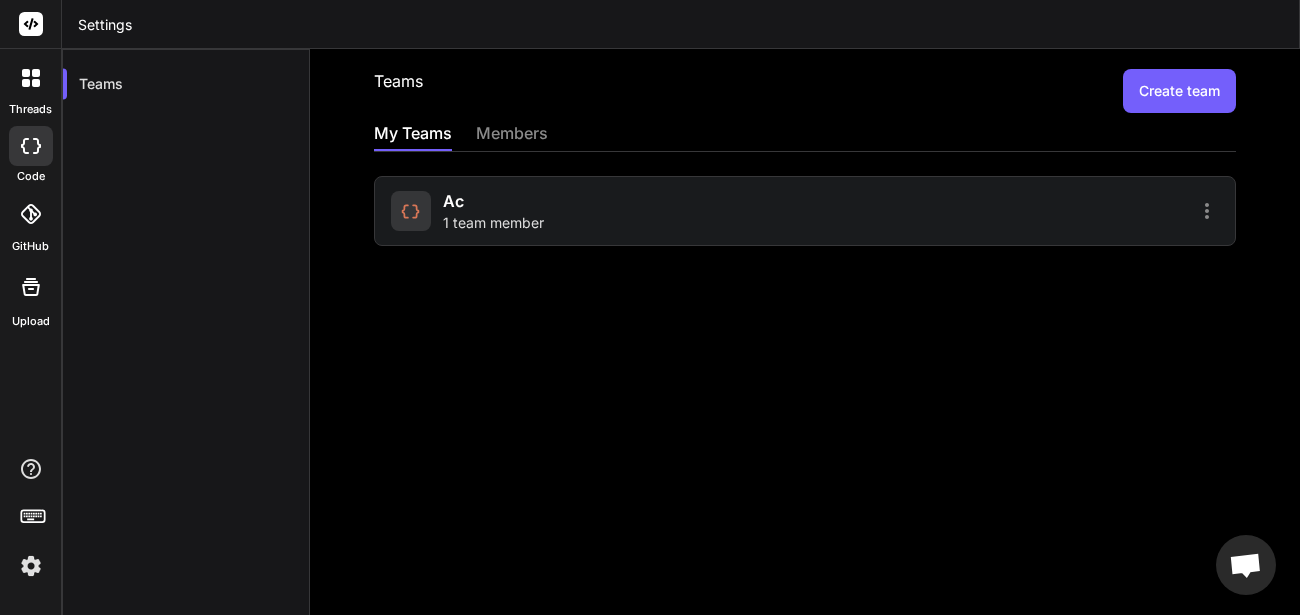 click on "1 team member" at bounding box center [493, 223] 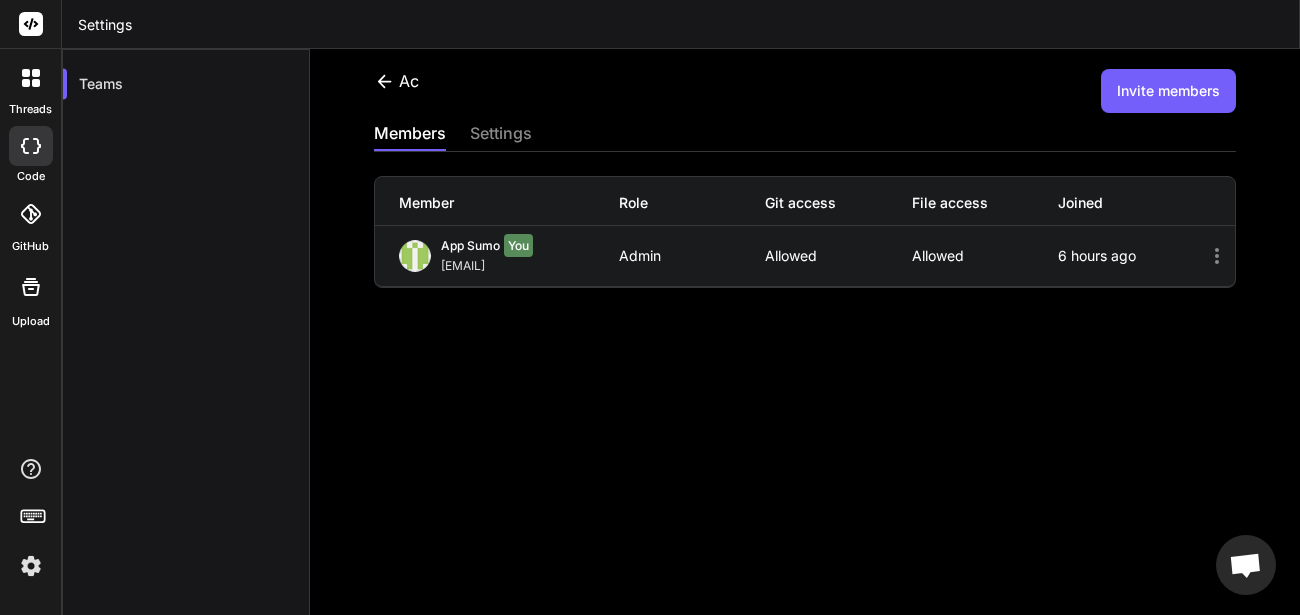 click on "Invite members" at bounding box center [1168, 91] 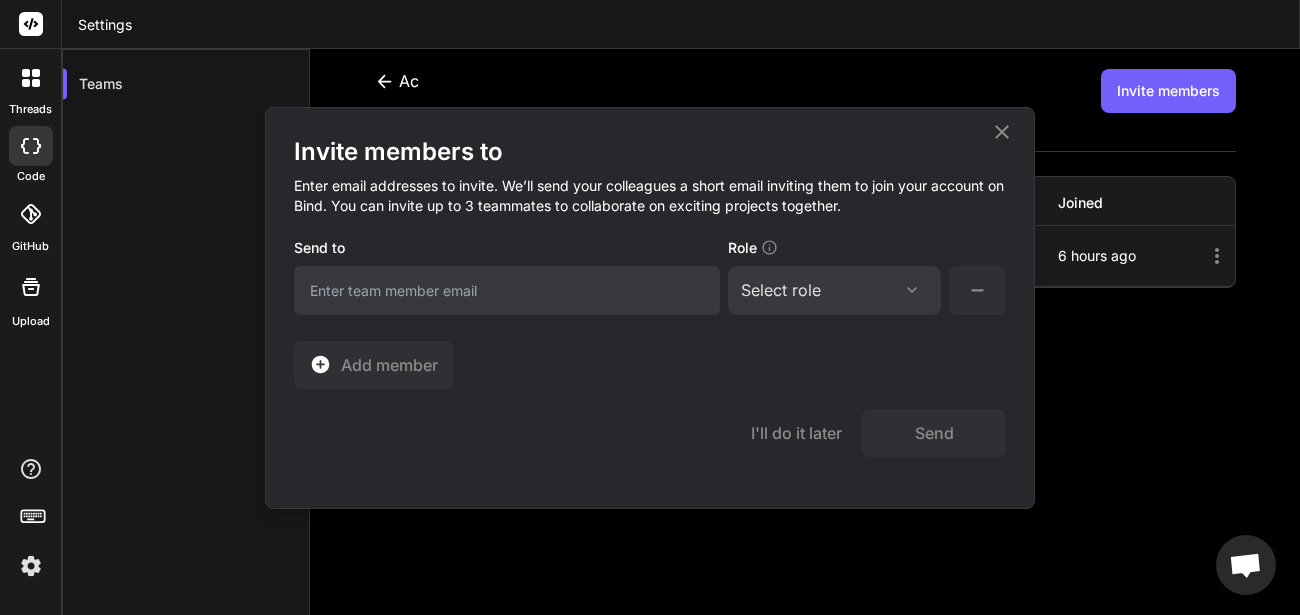 click on "Select role" at bounding box center (834, 290) 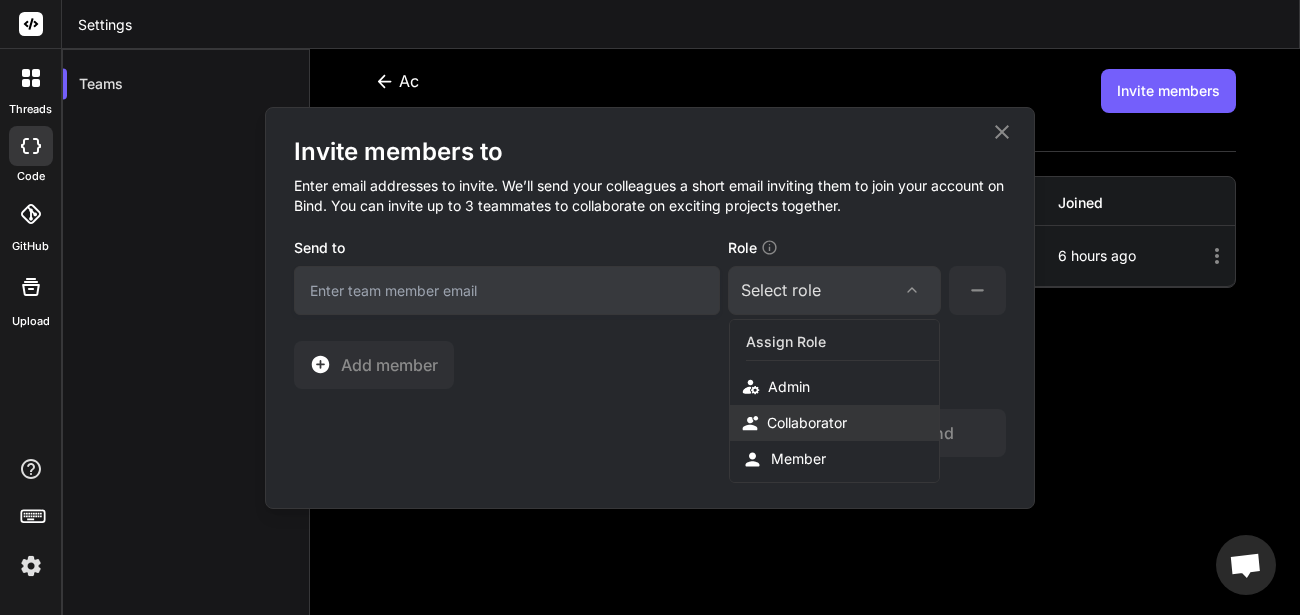click on "Collaborator" at bounding box center [834, 423] 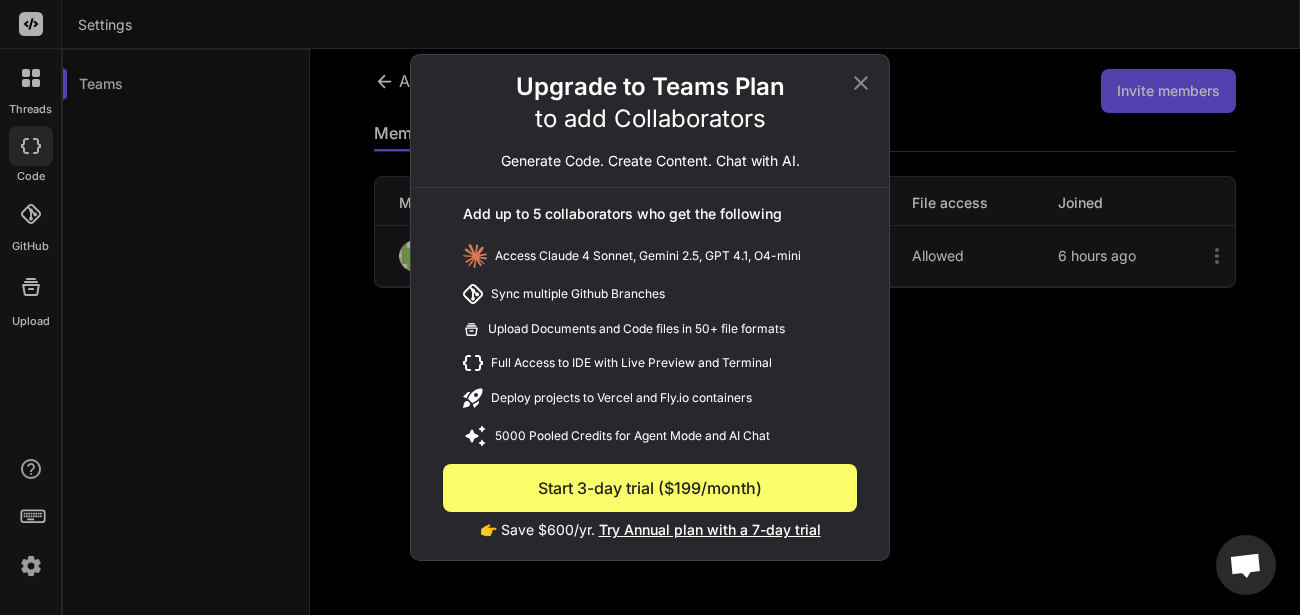 click on "Try Annual plan with a 7-day trial" at bounding box center (710, 529) 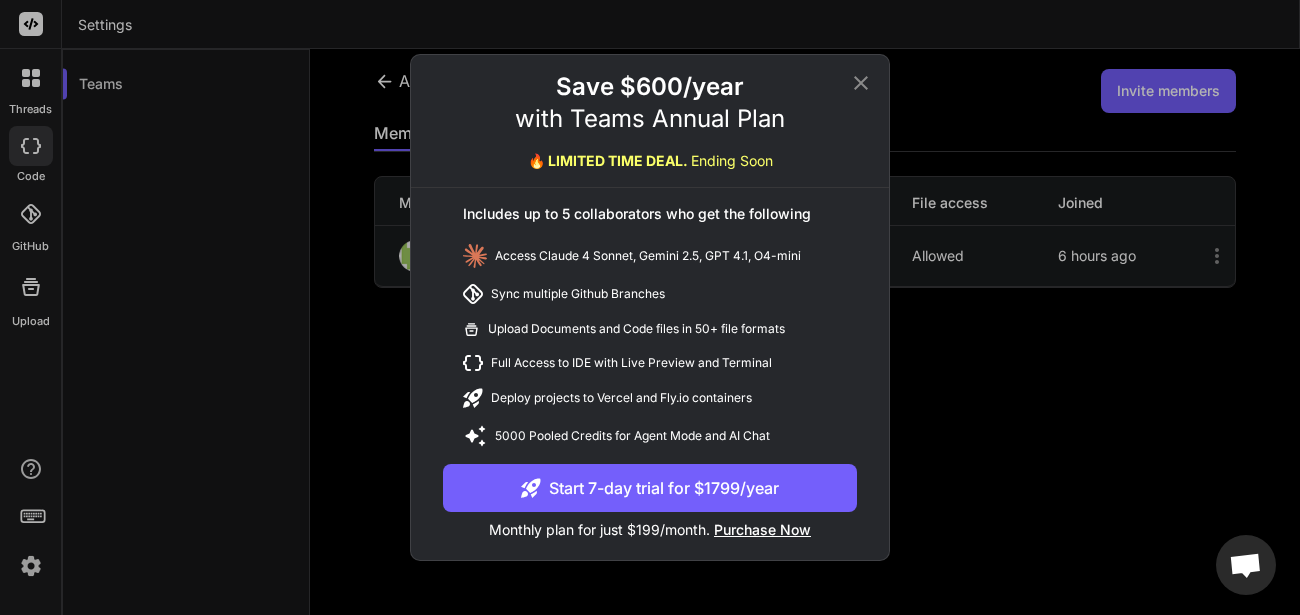 click on "Start 7-day trial for $1799/year" at bounding box center [650, 488] 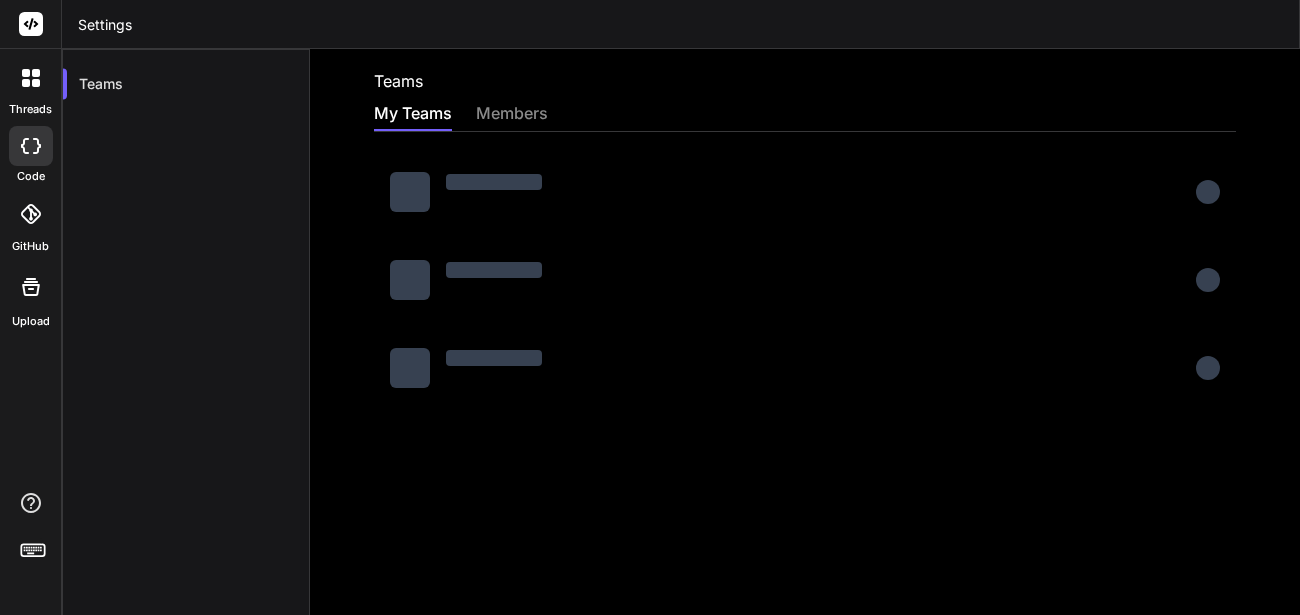 scroll, scrollTop: 0, scrollLeft: 0, axis: both 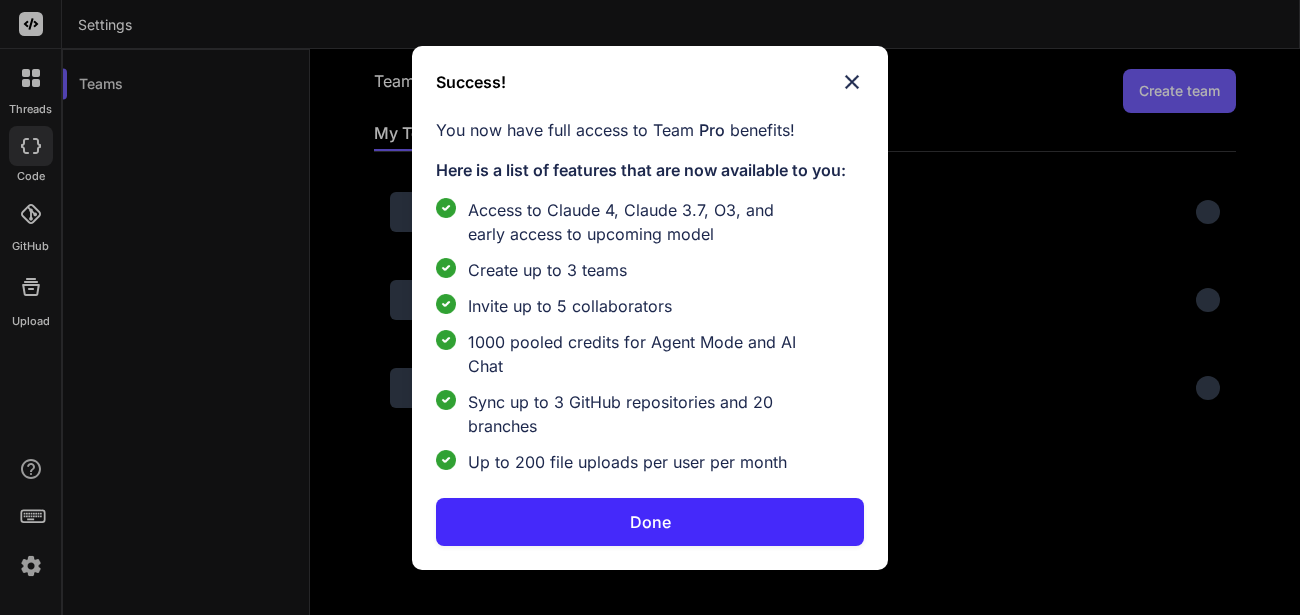 click on "Done" at bounding box center [650, 522] 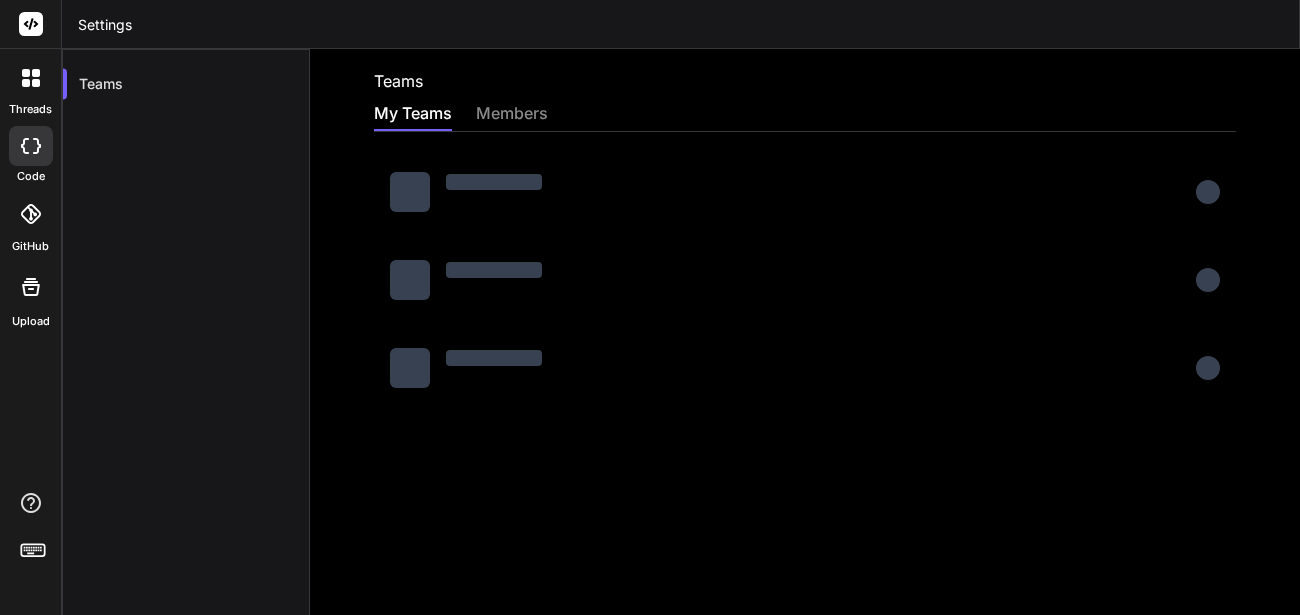 scroll, scrollTop: 0, scrollLeft: 0, axis: both 